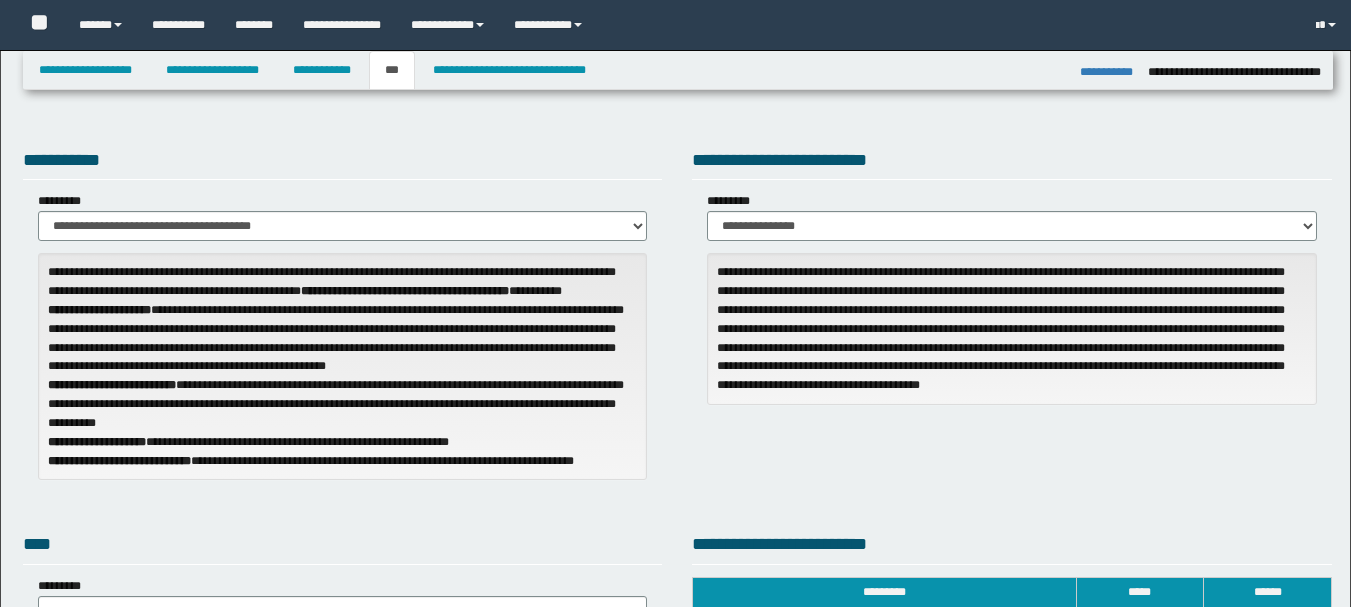 select on "**" 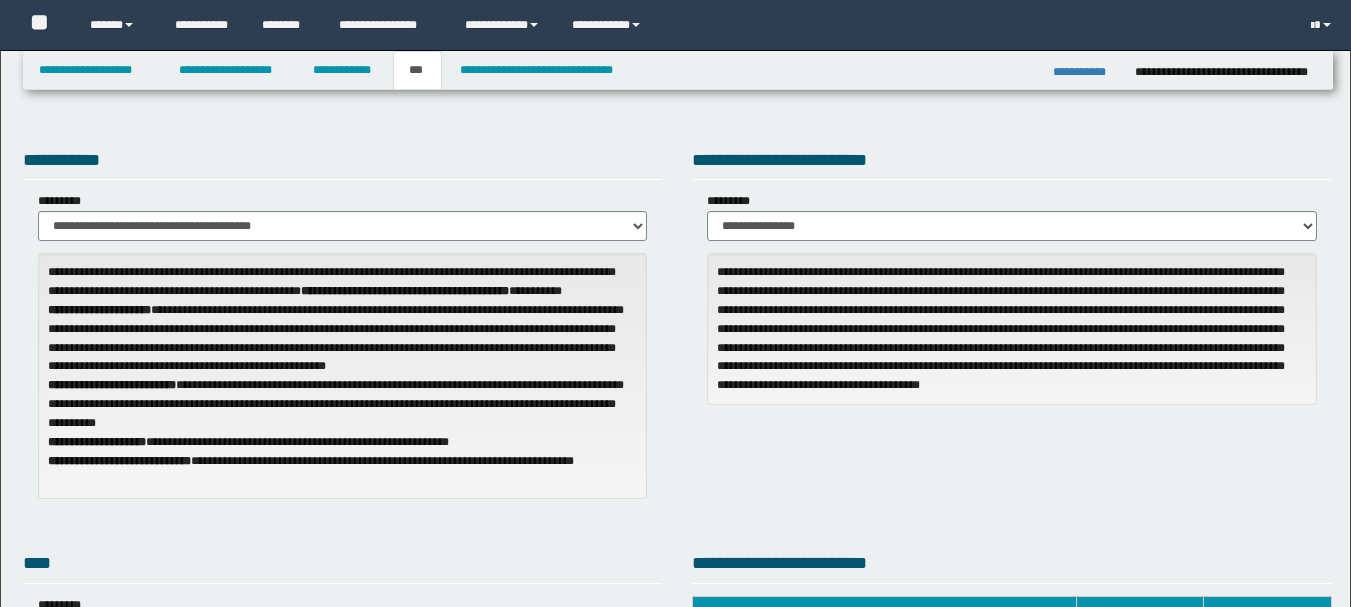 scroll, scrollTop: 0, scrollLeft: 0, axis: both 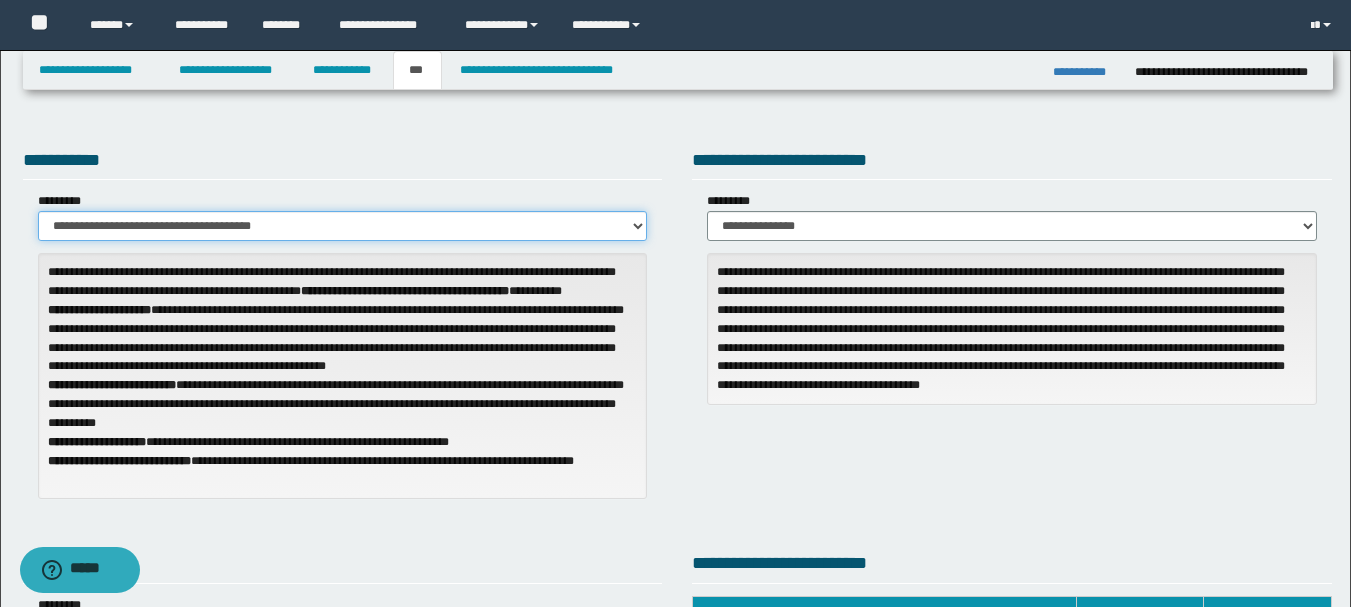 click on "**********" at bounding box center [343, 226] 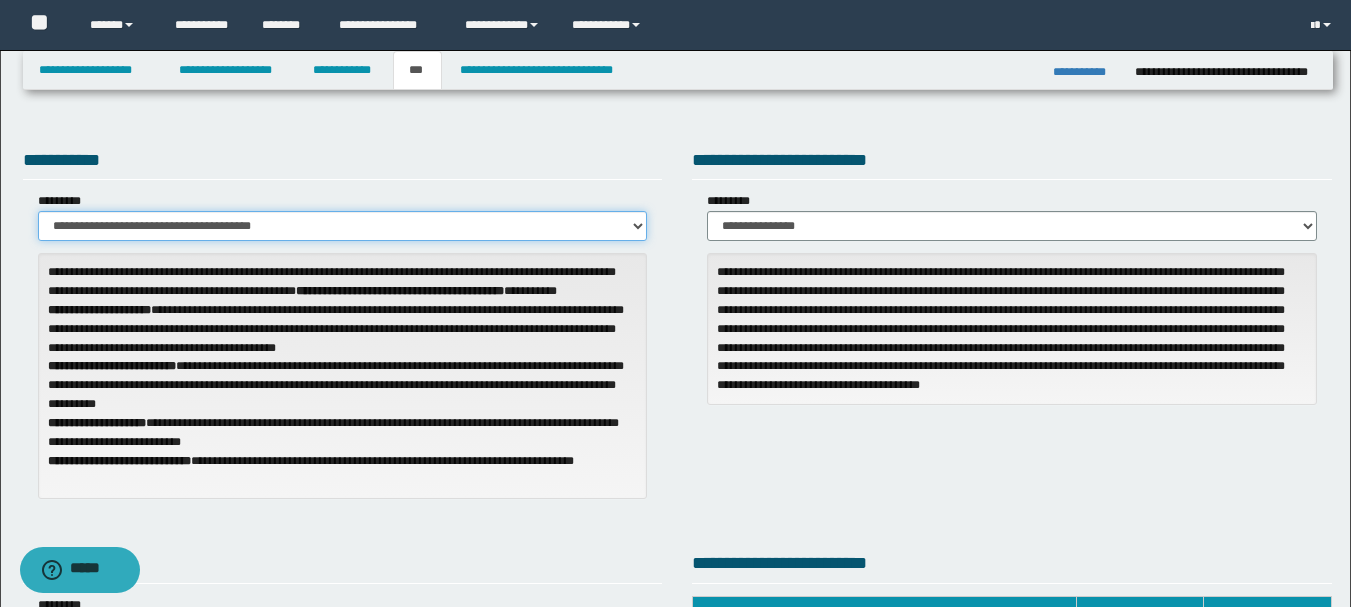 click on "**********" at bounding box center [343, 226] 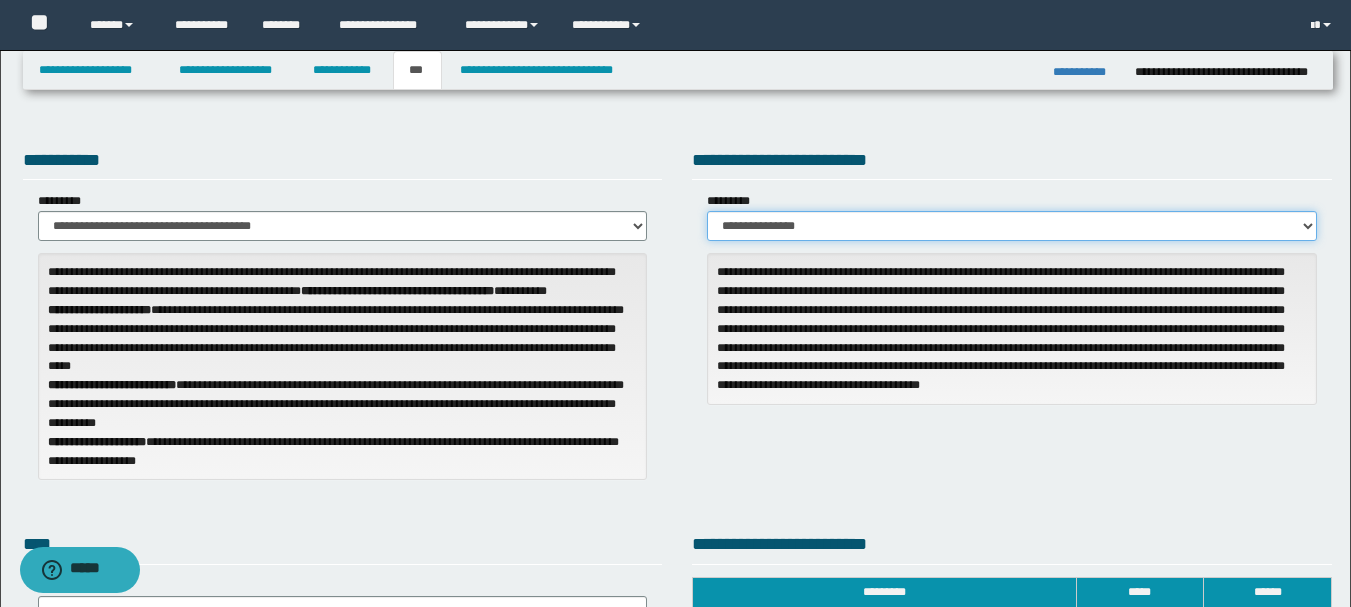 click on "**********" at bounding box center [1012, 226] 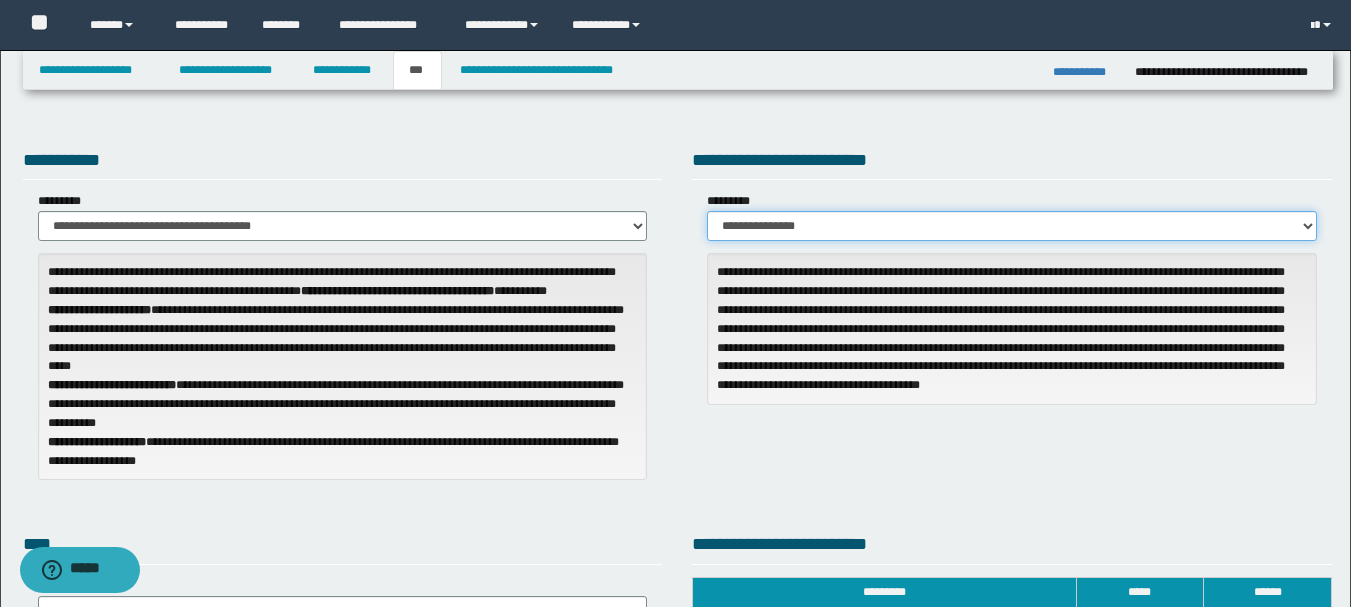 click on "**********" at bounding box center [1012, 226] 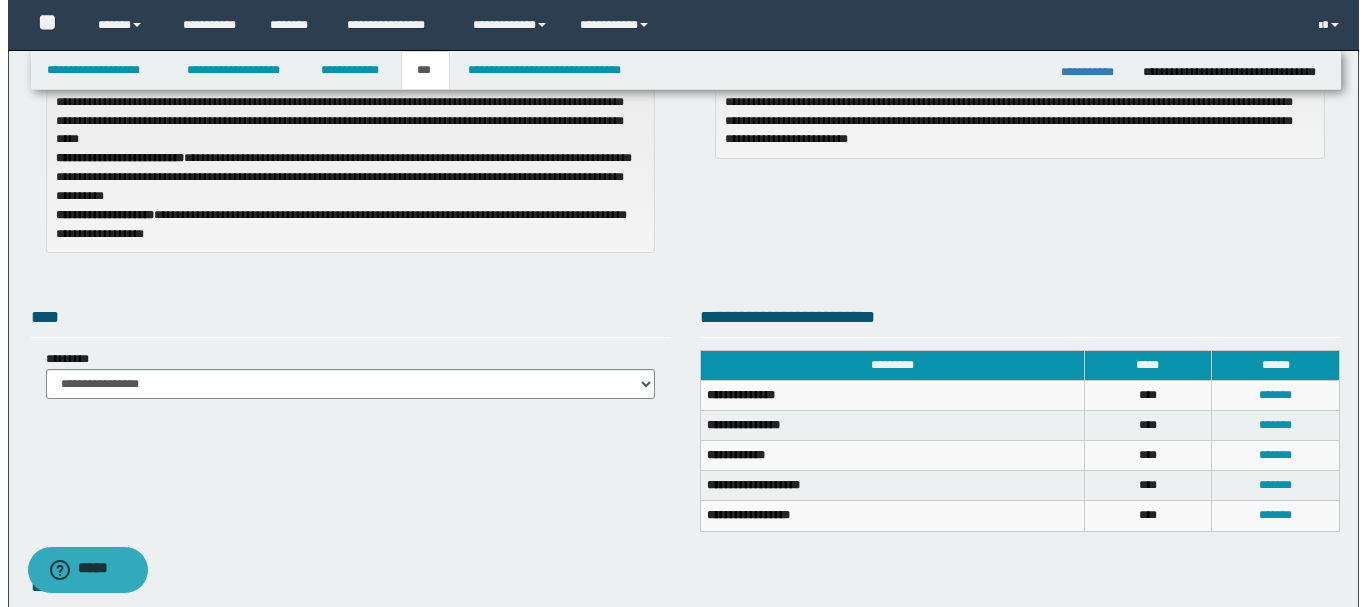 scroll, scrollTop: 248, scrollLeft: 0, axis: vertical 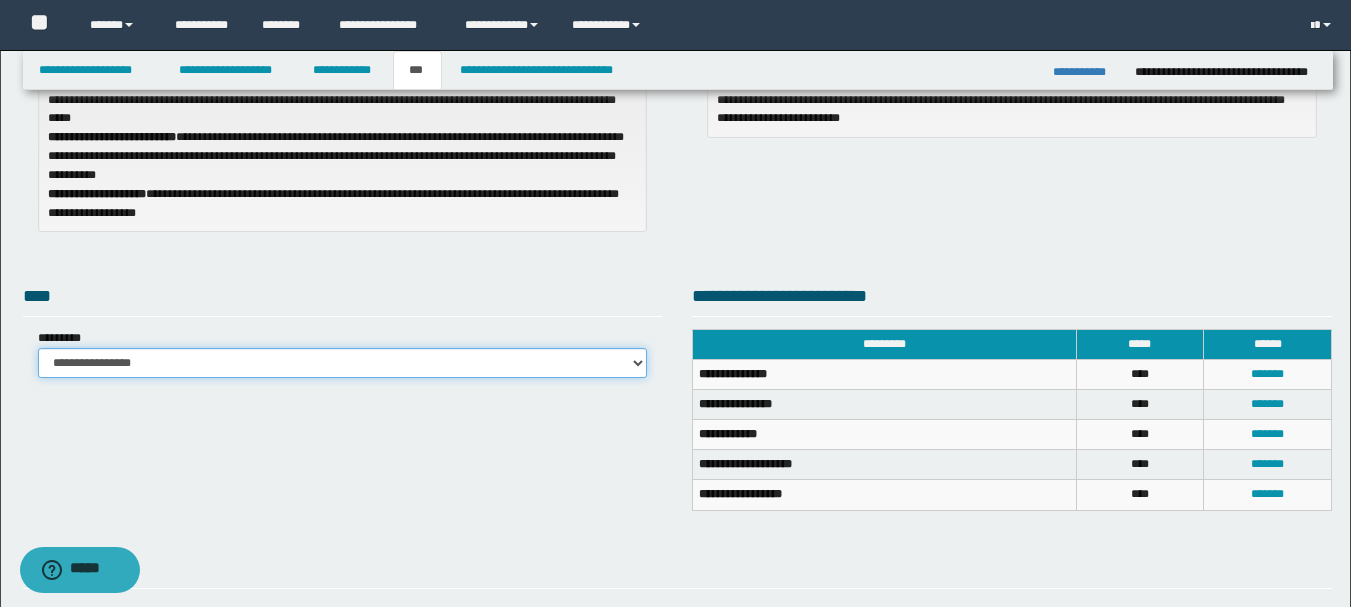click on "**********" at bounding box center (343, 363) 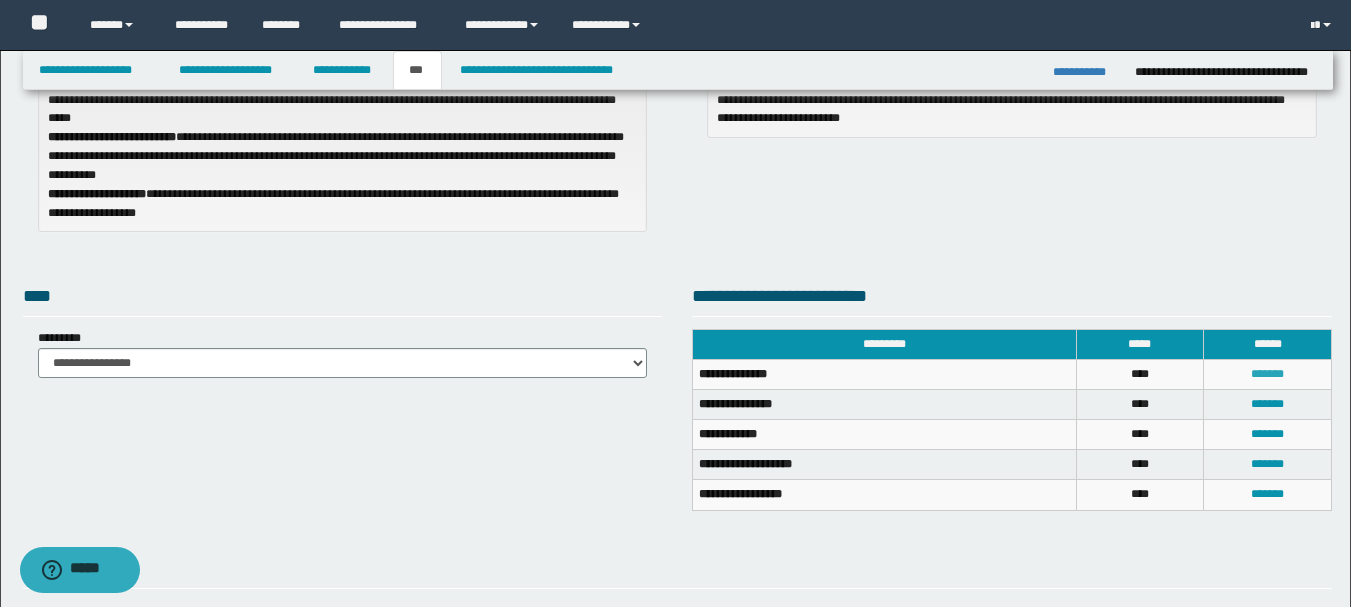 click on "*******" at bounding box center [1267, 374] 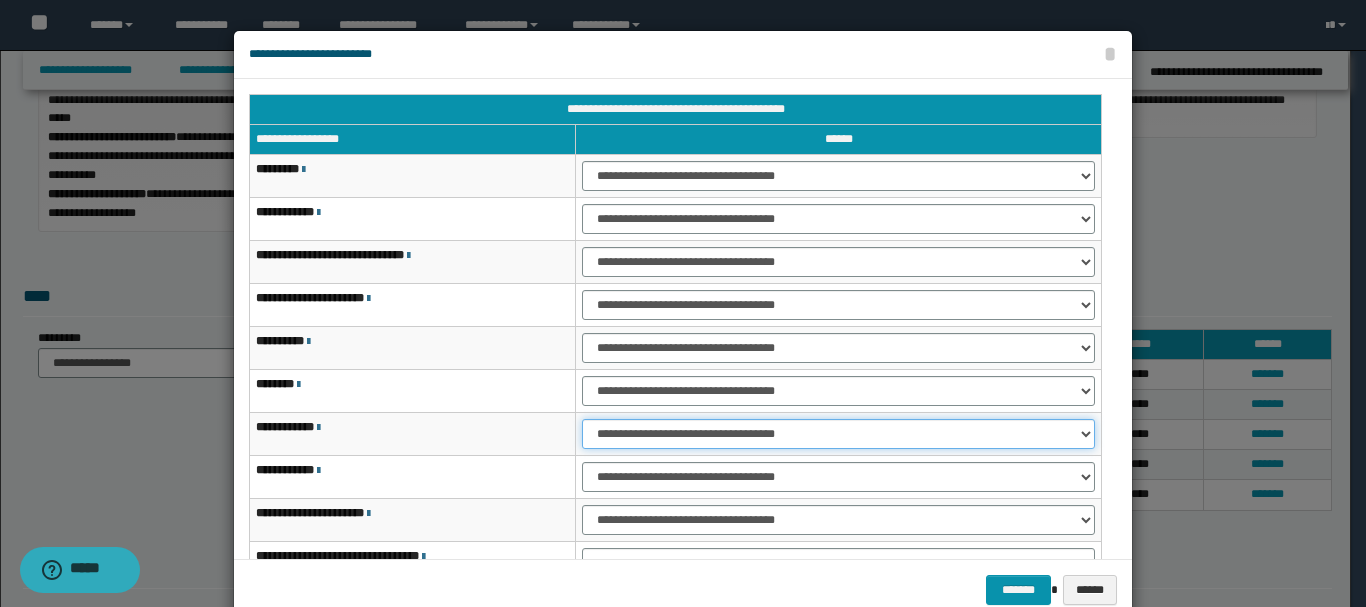 click on "**********" at bounding box center [838, 434] 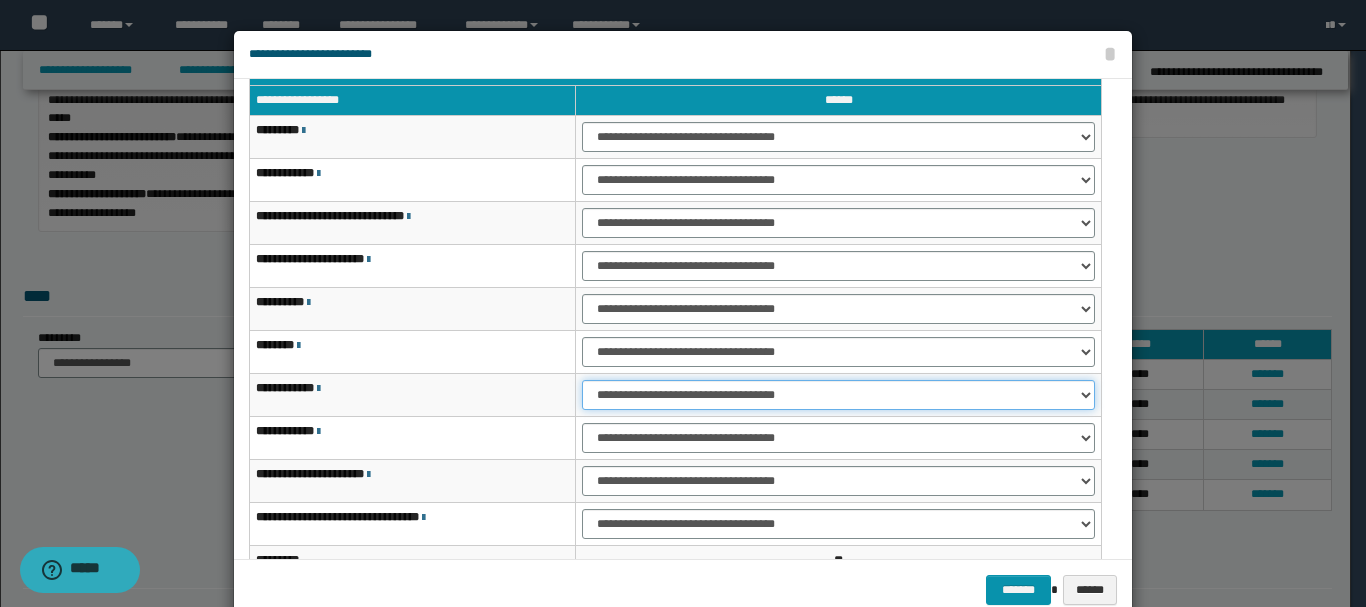 scroll, scrollTop: 0, scrollLeft: 0, axis: both 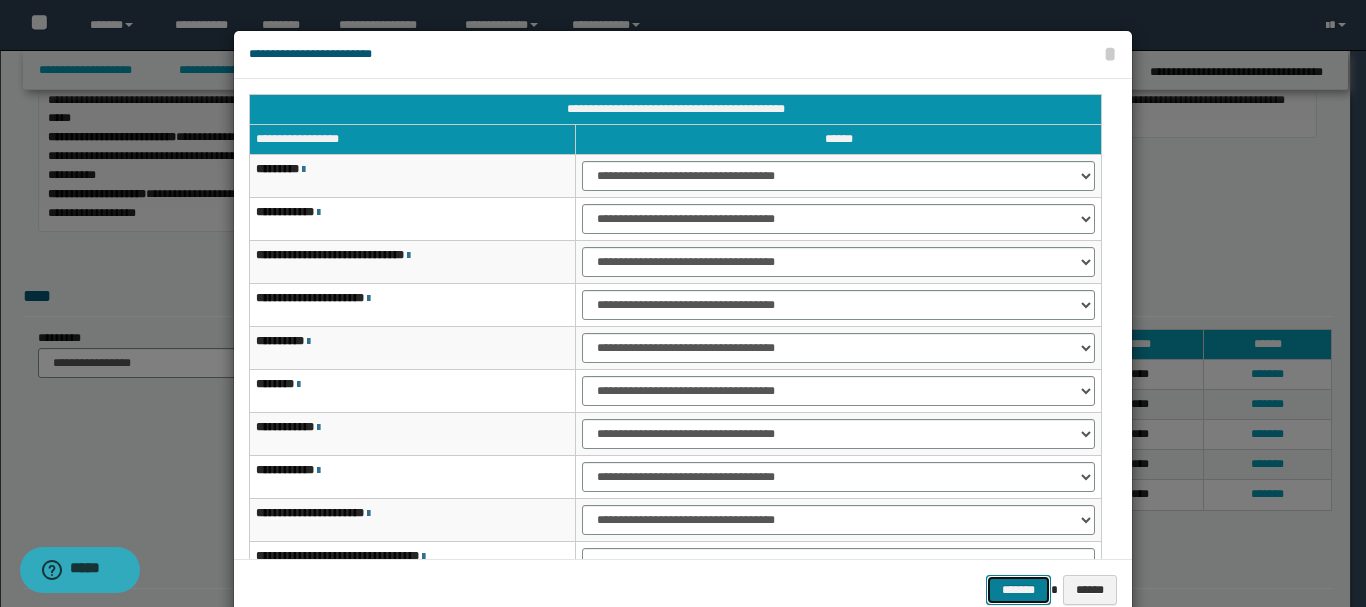 click on "*******" at bounding box center (1018, 590) 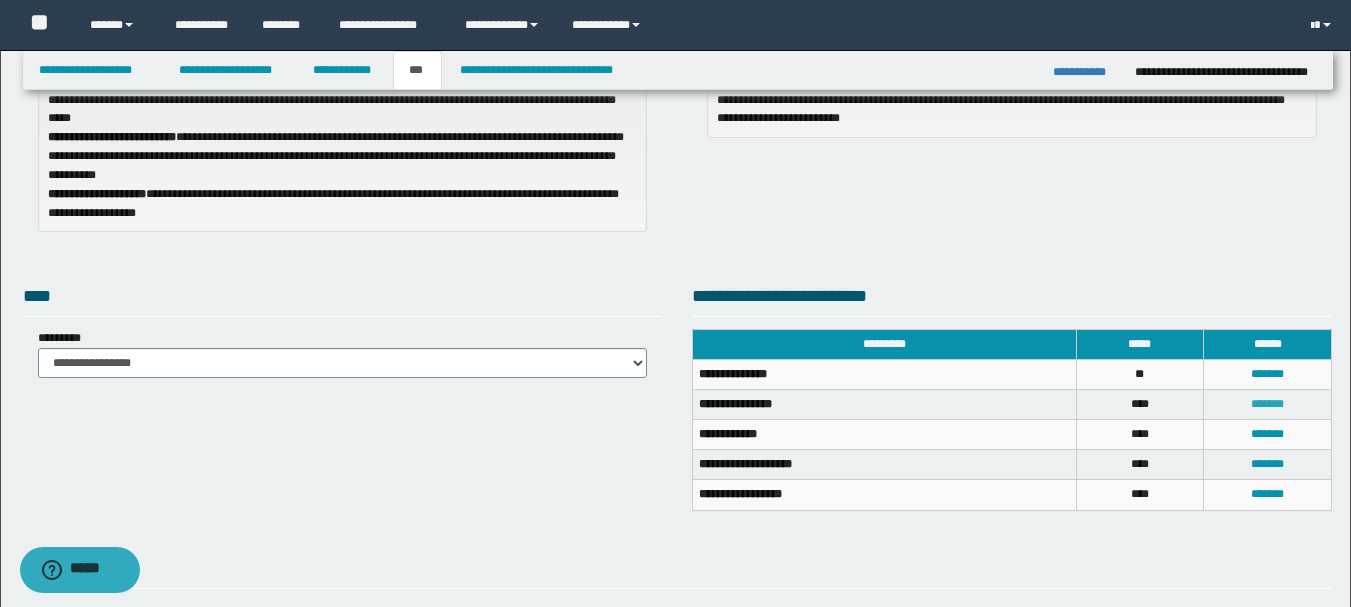 click on "*******" at bounding box center [1267, 404] 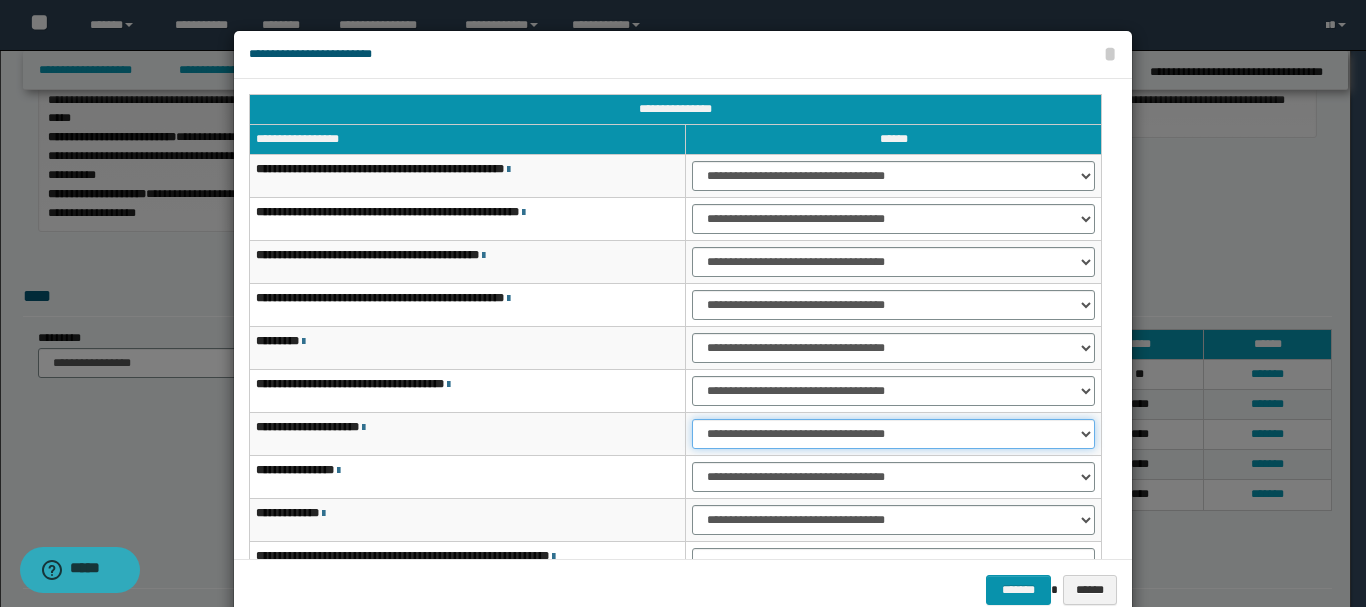 click on "**********" at bounding box center [893, 434] 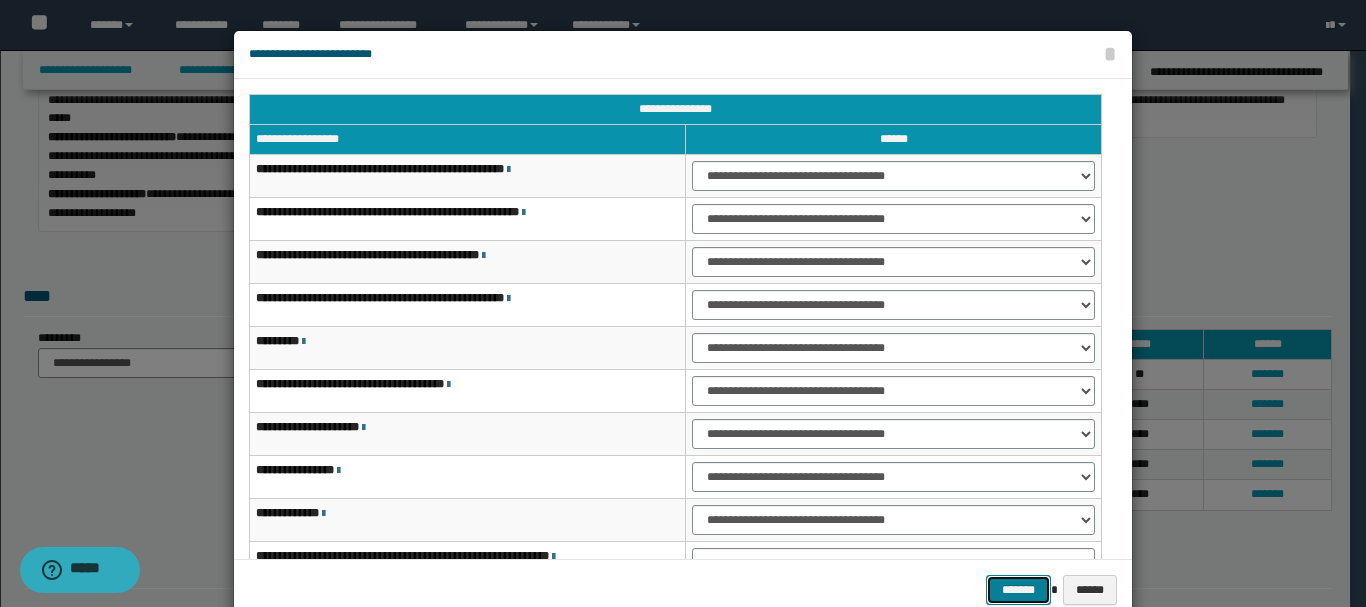 click on "*******" at bounding box center (1018, 590) 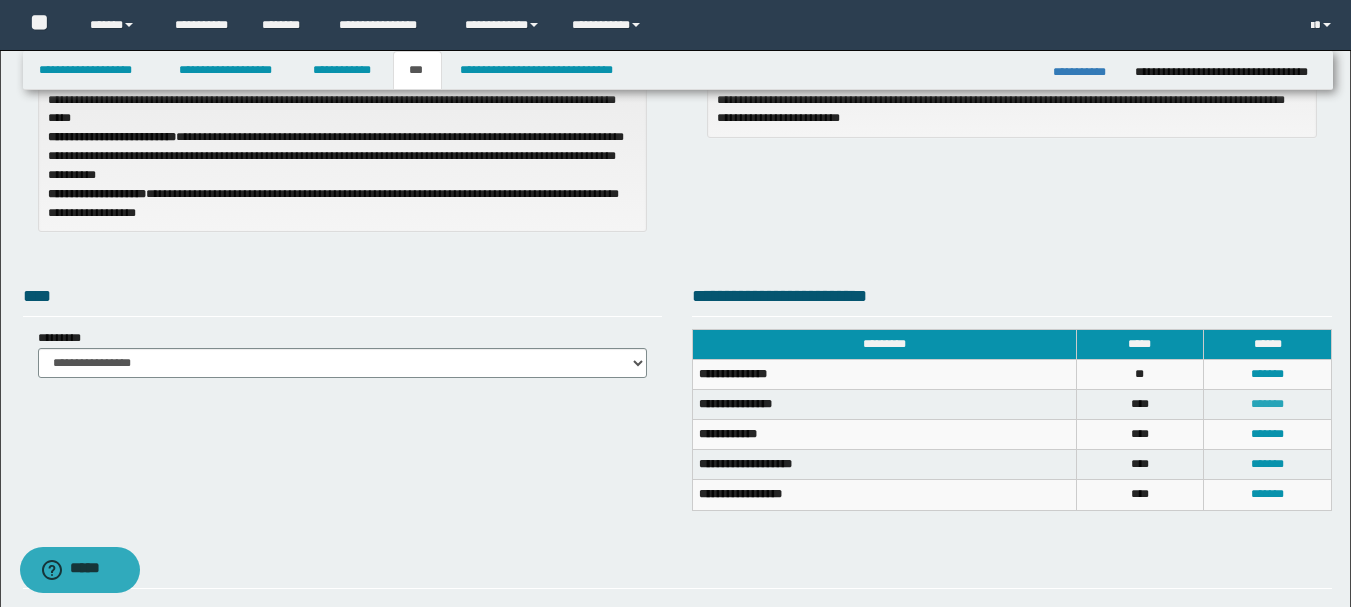 click on "*******" at bounding box center (1267, 404) 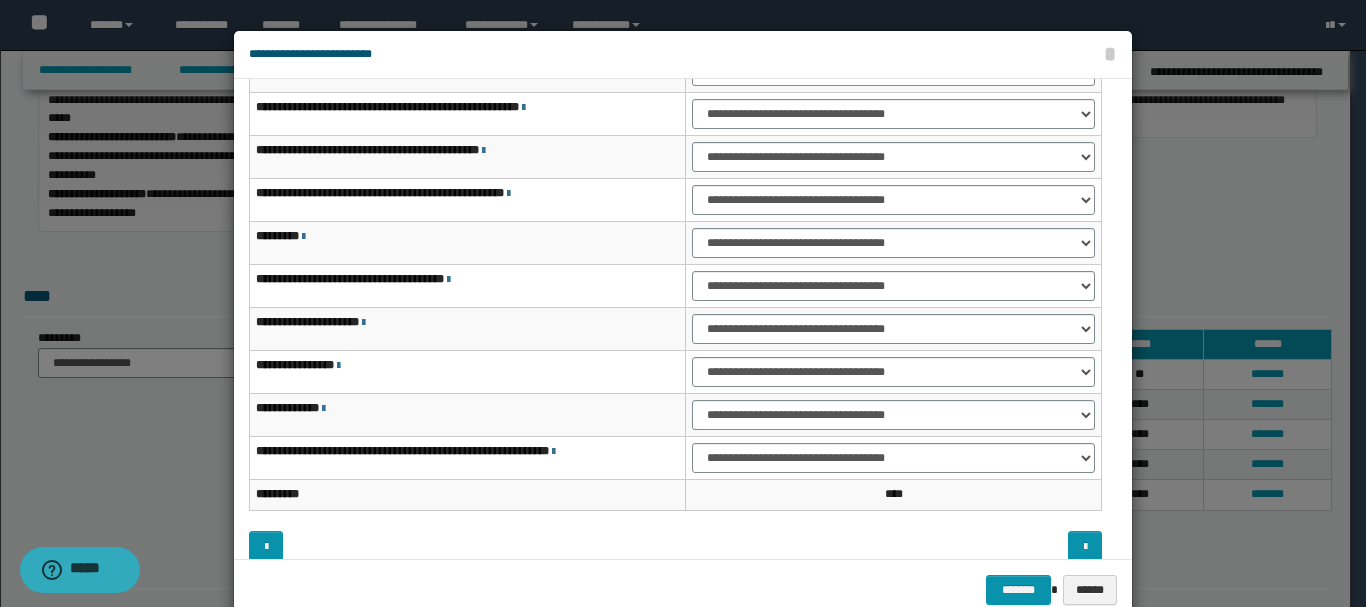 scroll, scrollTop: 121, scrollLeft: 0, axis: vertical 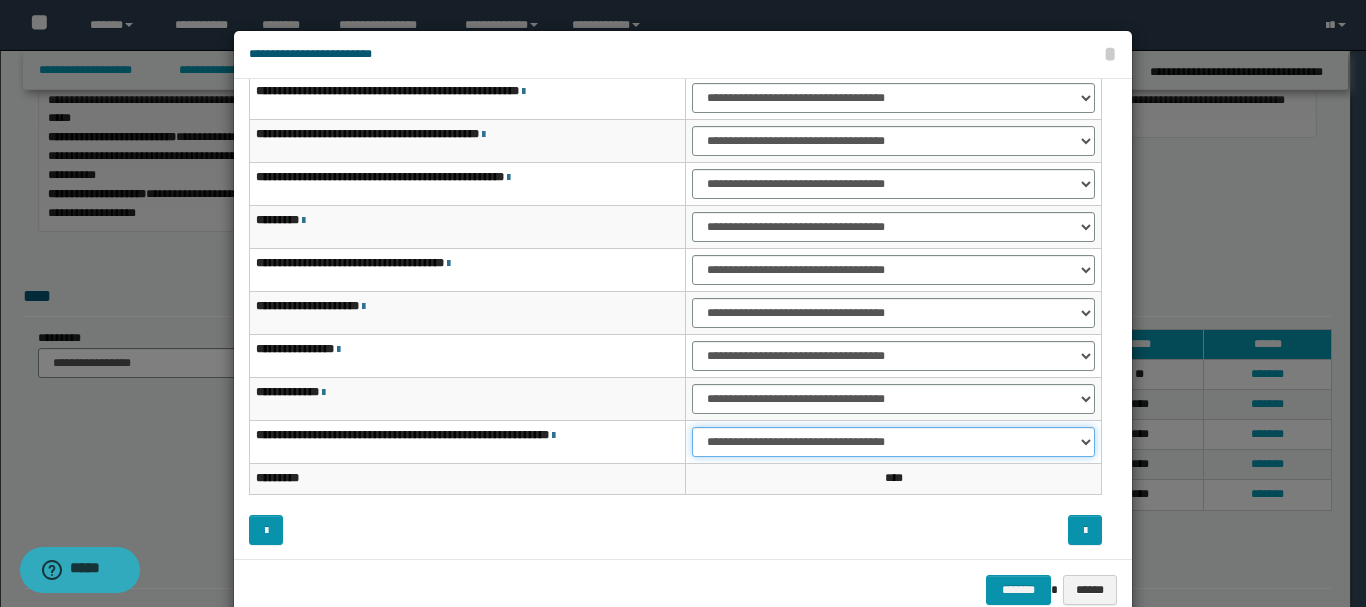 click on "**********" at bounding box center (893, 442) 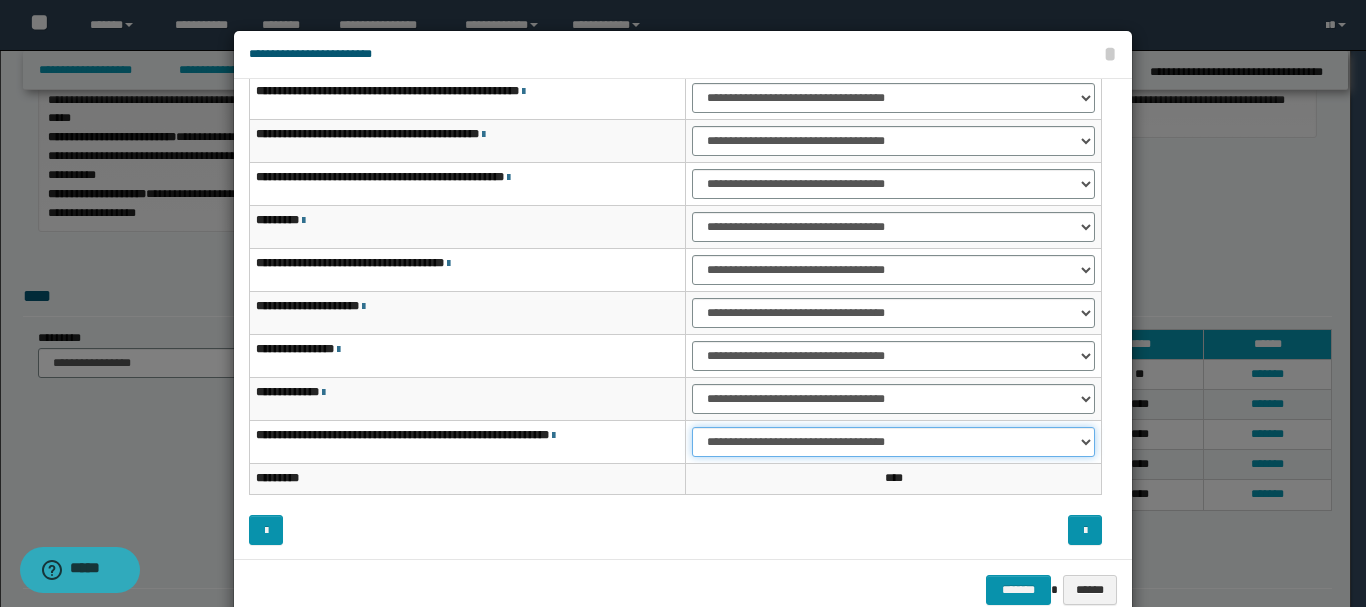 select on "***" 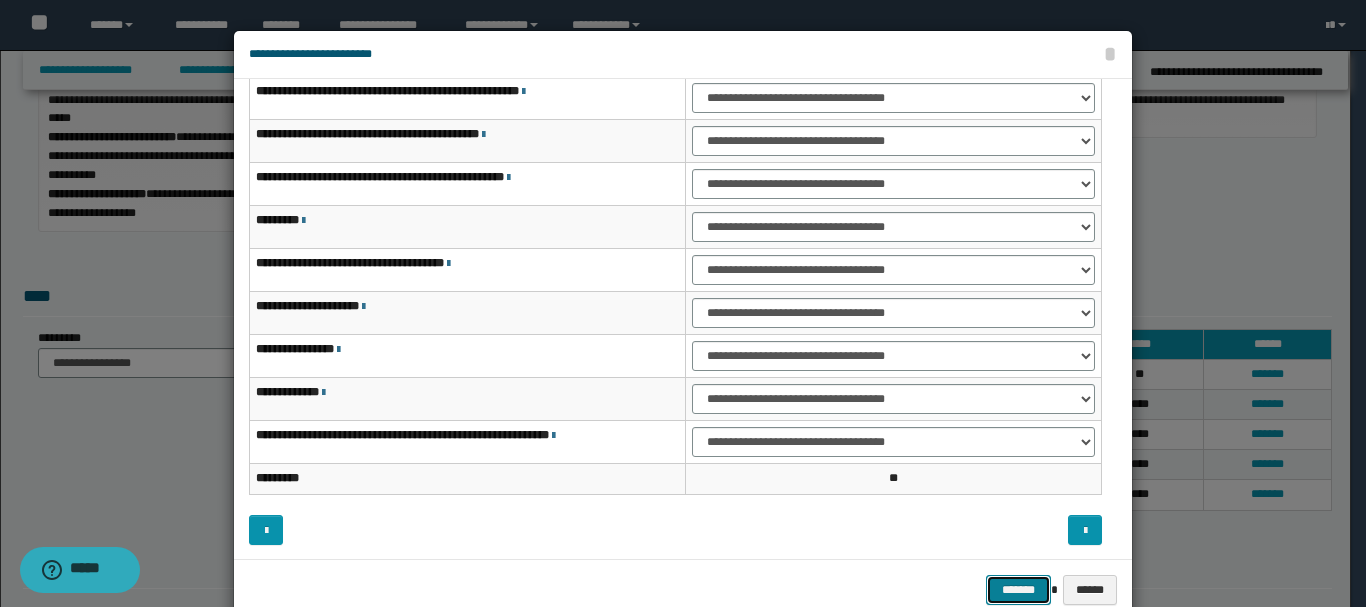 click on "*******" at bounding box center [1018, 590] 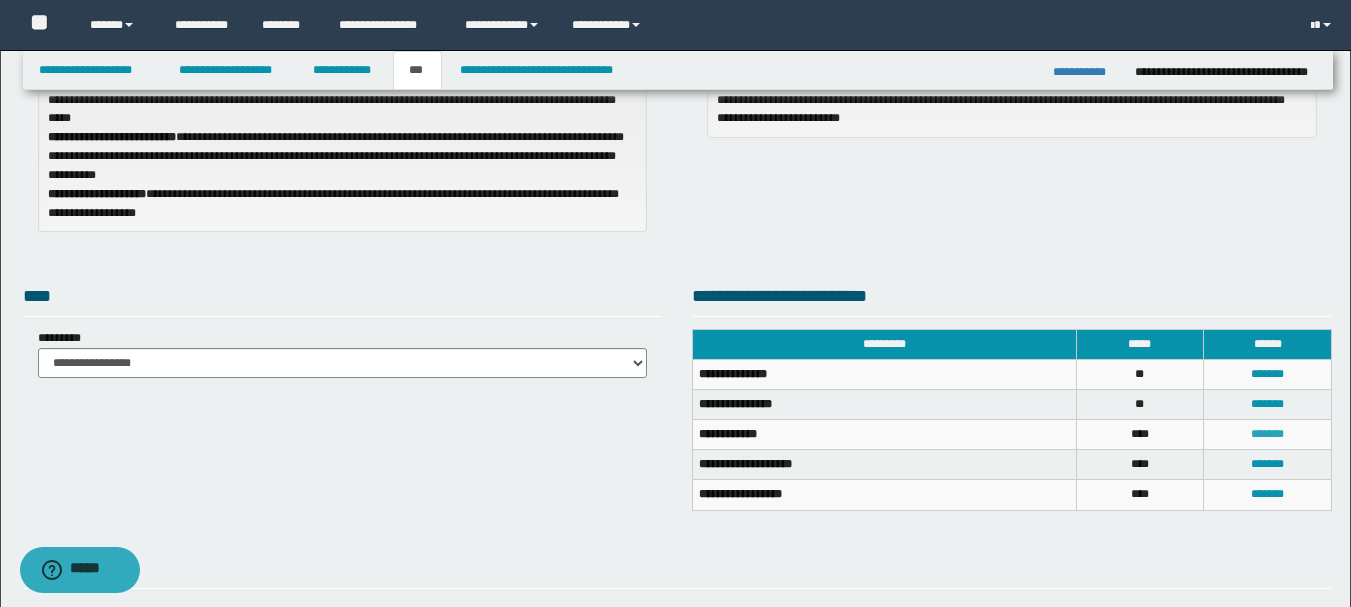 click on "*******" at bounding box center [1267, 434] 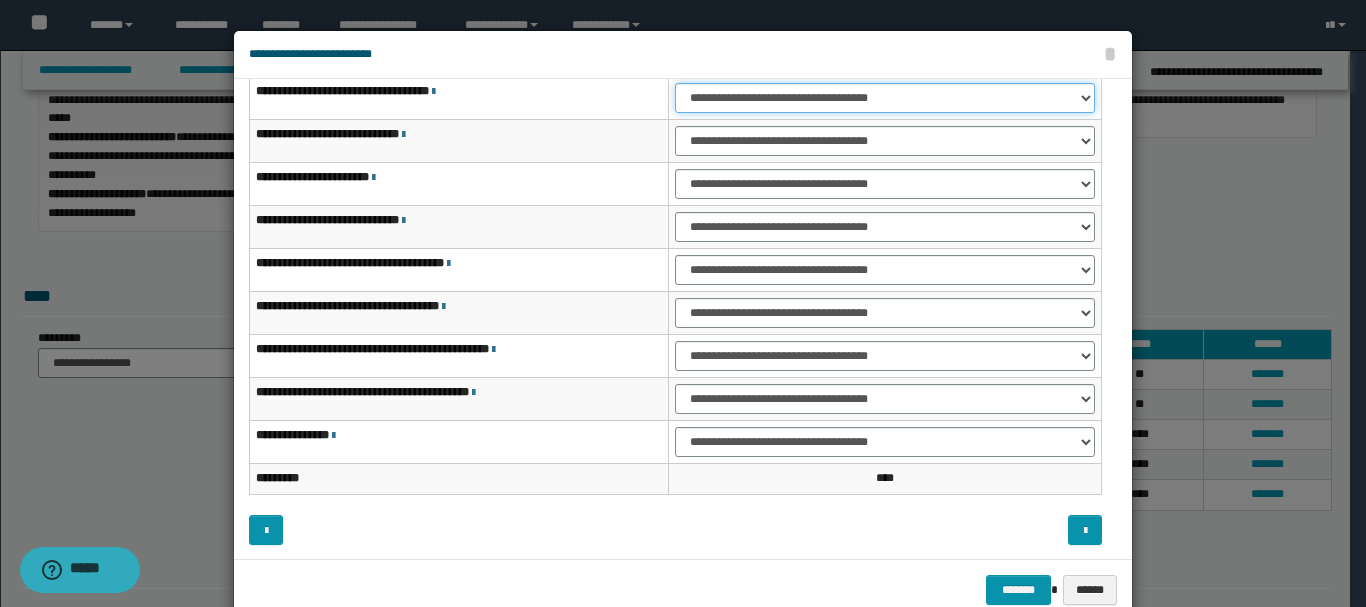 click on "**********" at bounding box center (885, 98) 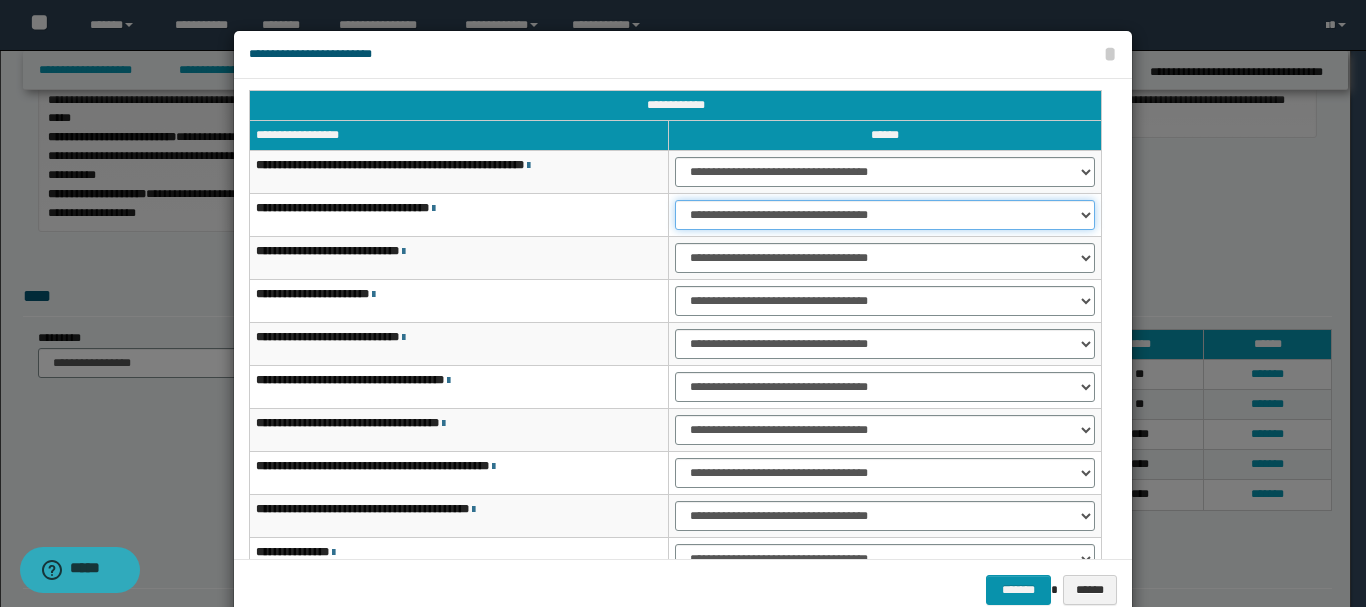 scroll, scrollTop: 0, scrollLeft: 0, axis: both 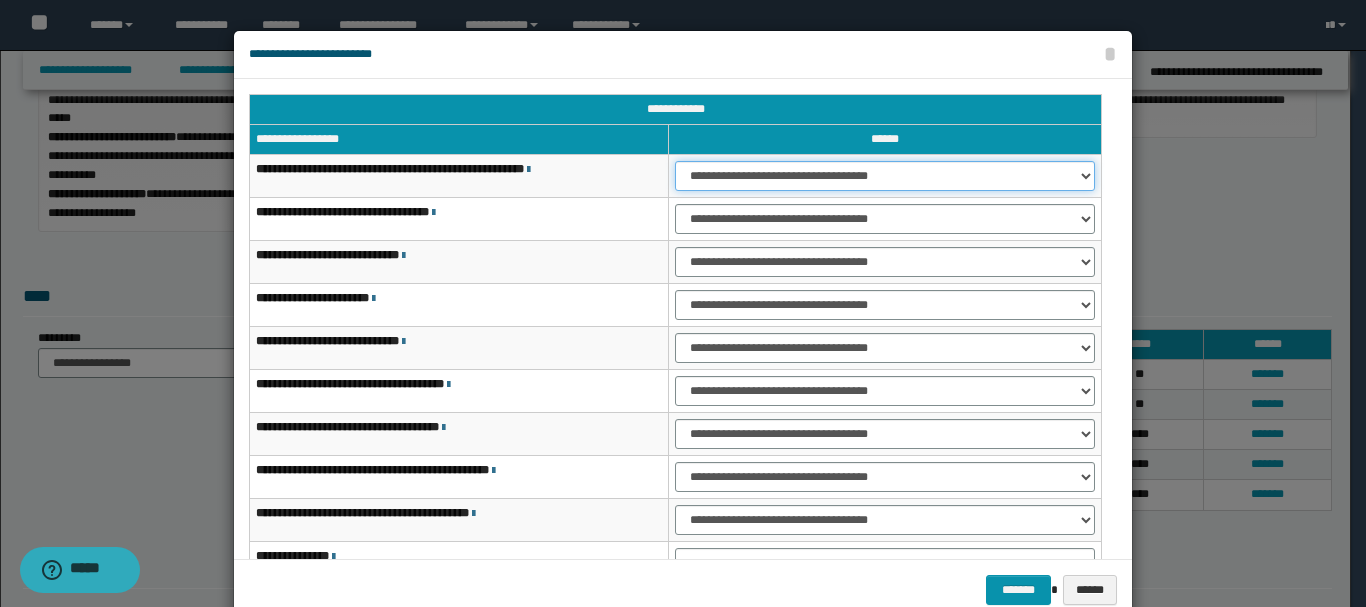 click on "**********" at bounding box center [885, 176] 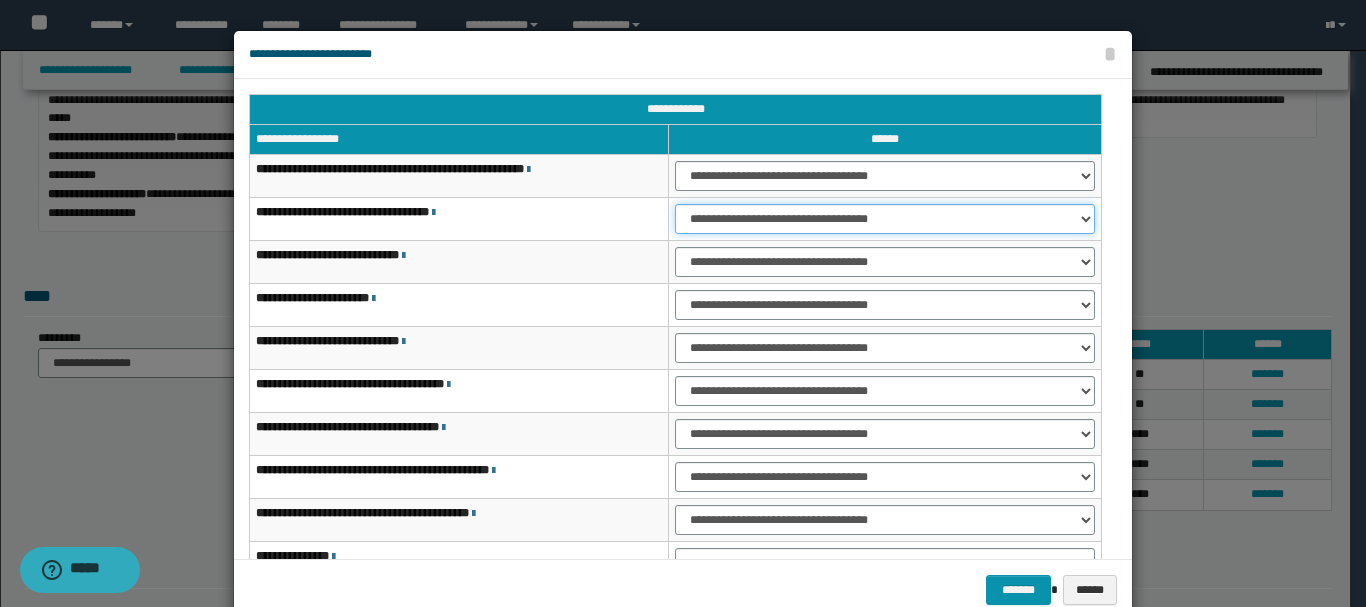 click on "**********" at bounding box center [885, 219] 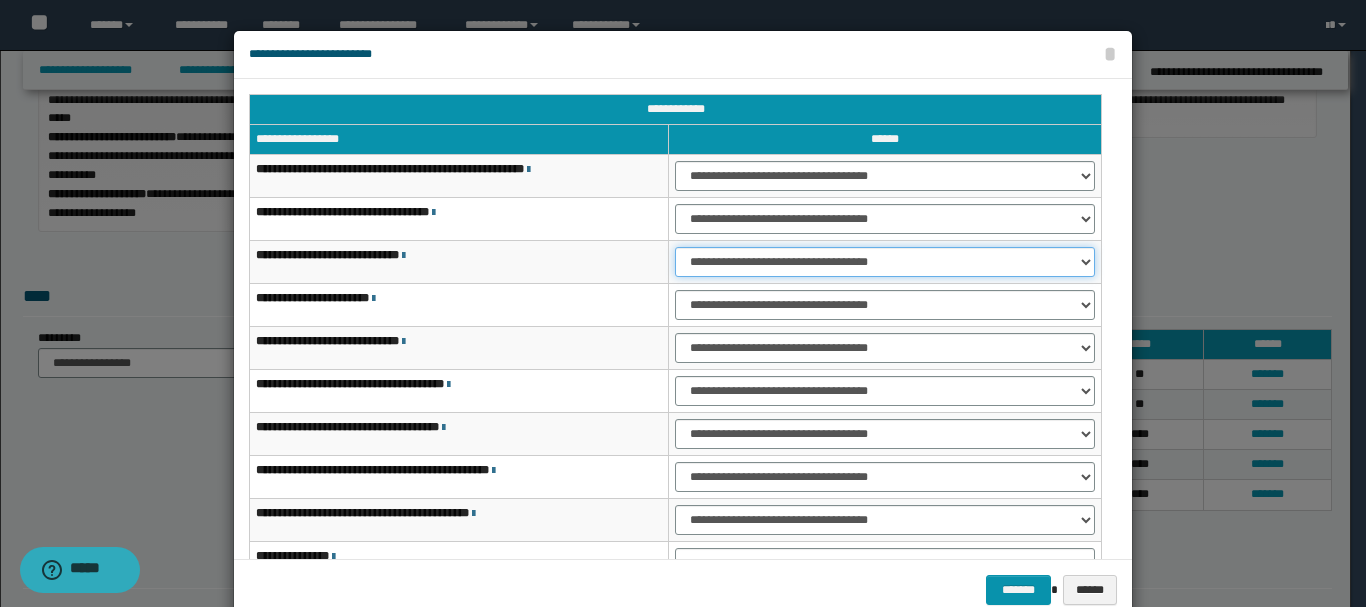 click on "**********" at bounding box center [885, 262] 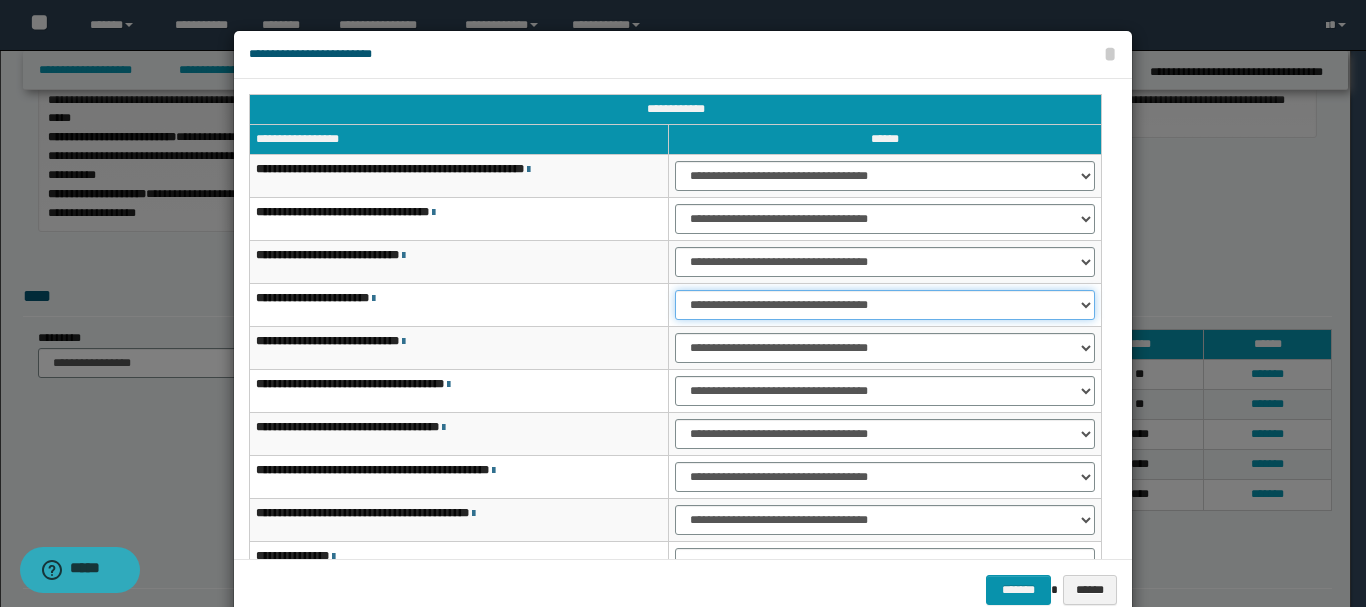 click on "**********" at bounding box center [885, 305] 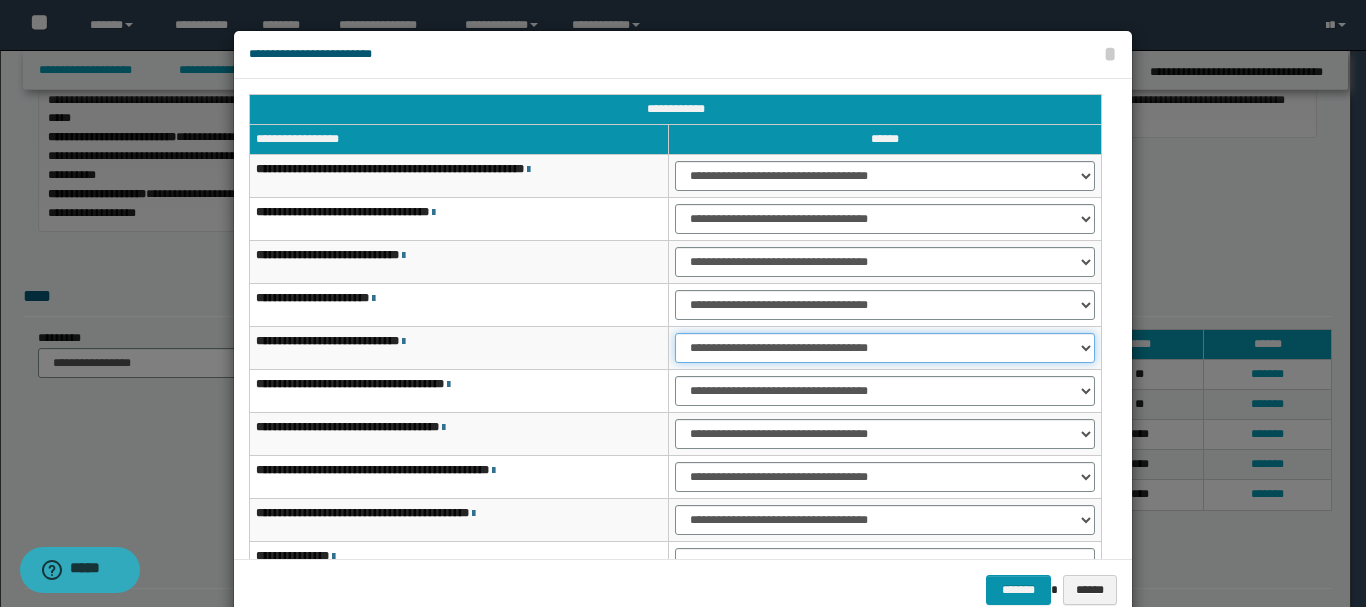 click on "**********" at bounding box center (885, 348) 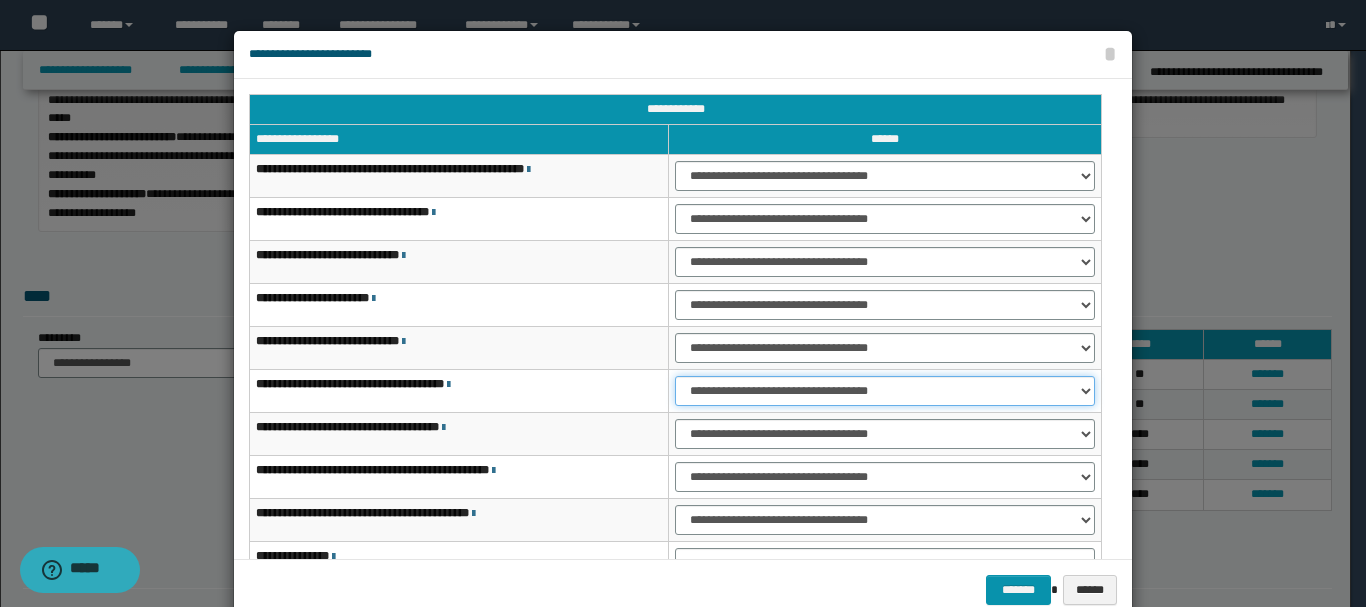 click on "**********" at bounding box center [885, 391] 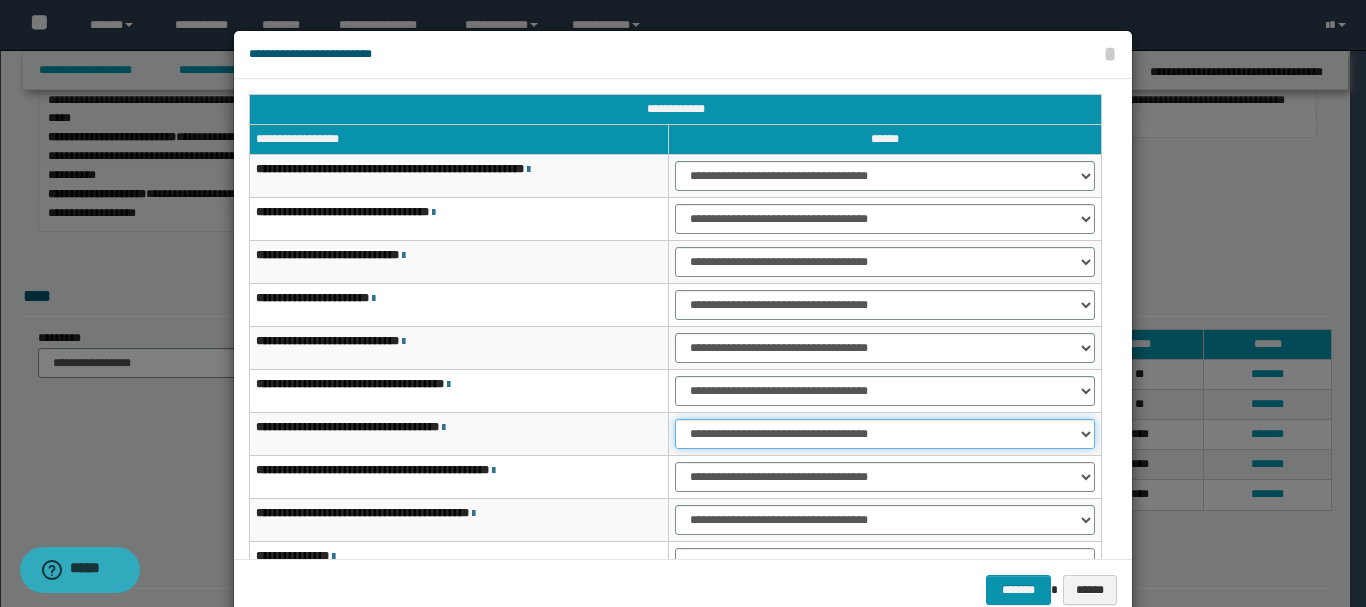 click on "**********" at bounding box center [885, 434] 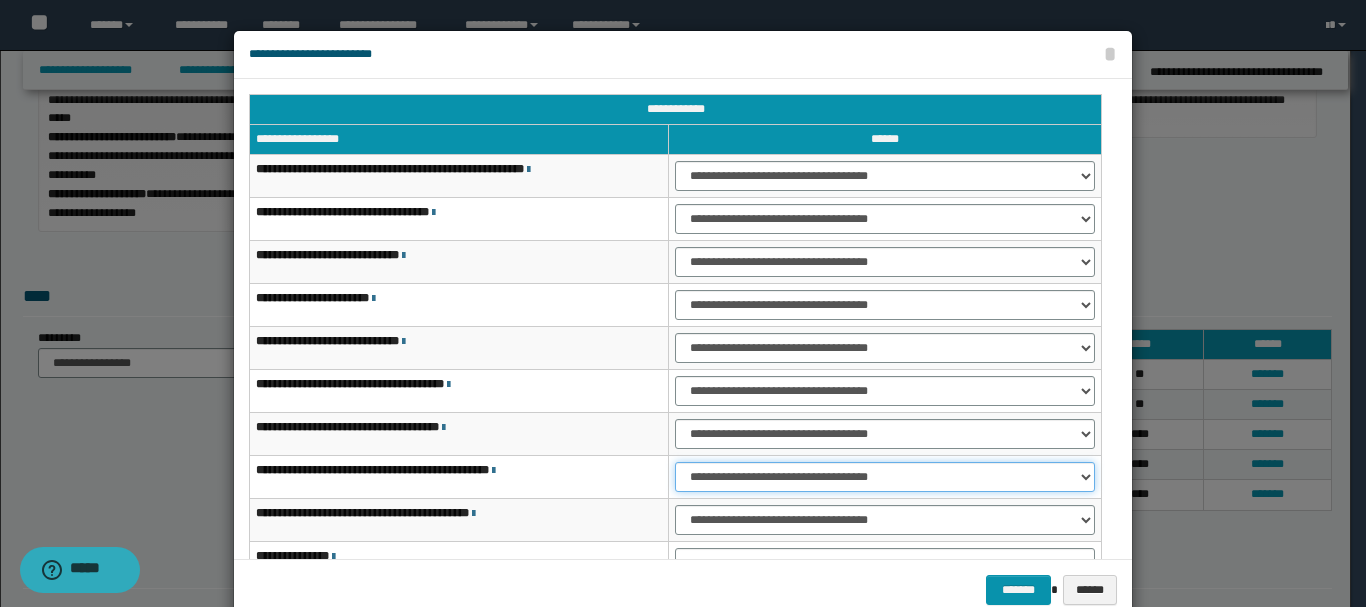 click on "**********" at bounding box center [885, 477] 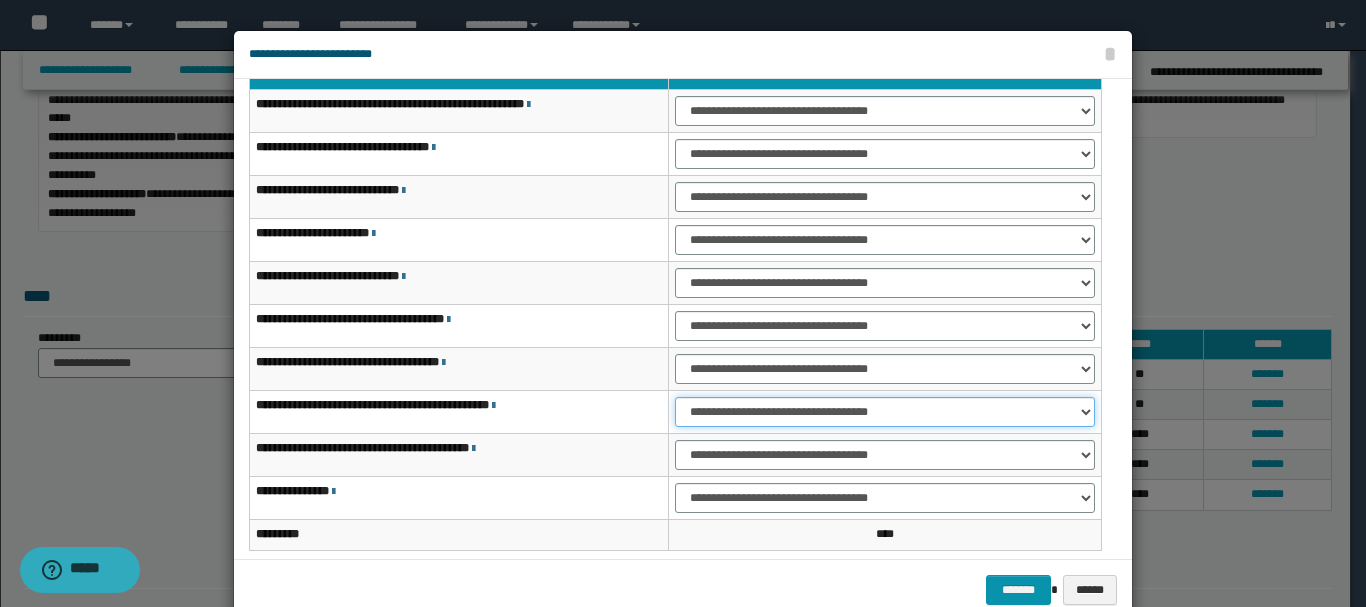 scroll, scrollTop: 121, scrollLeft: 0, axis: vertical 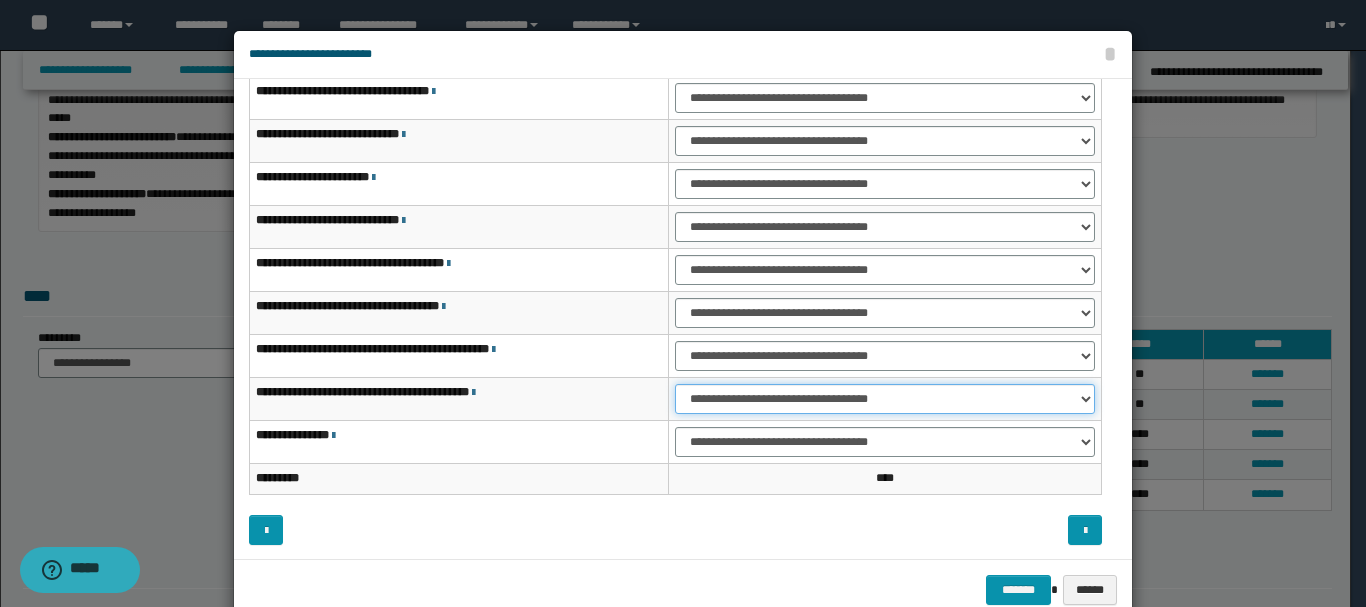 click on "**********" at bounding box center [885, 399] 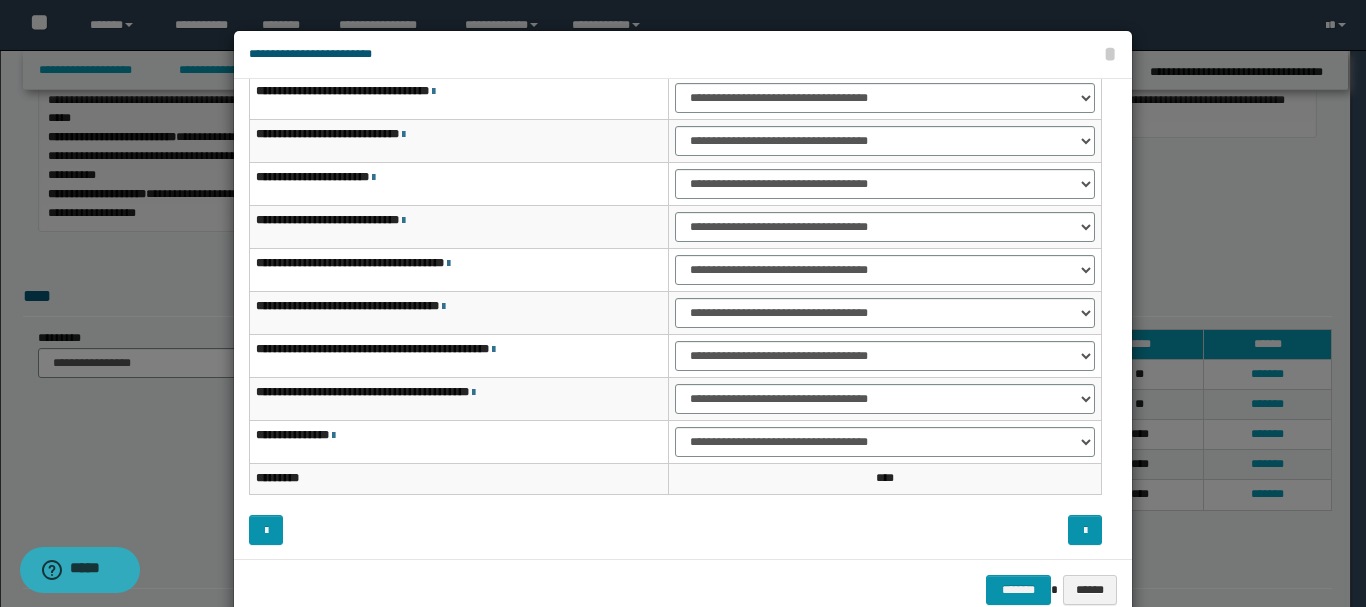 click on "*** *" at bounding box center [885, 479] 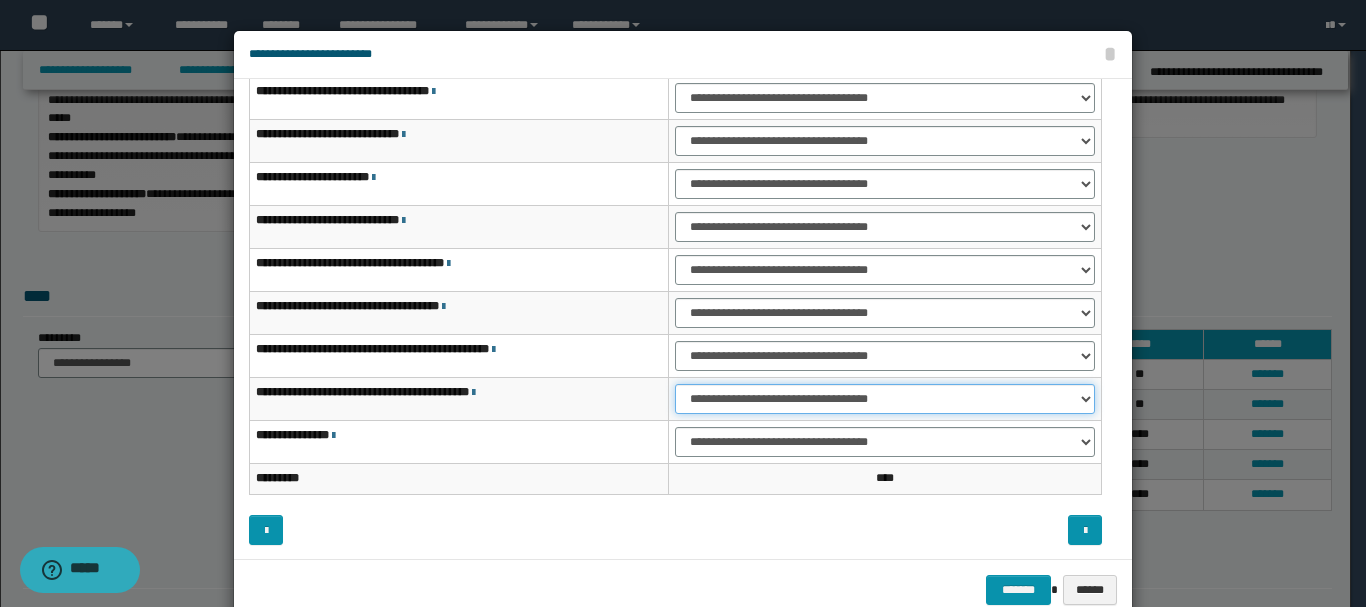 click on "**********" at bounding box center [885, 399] 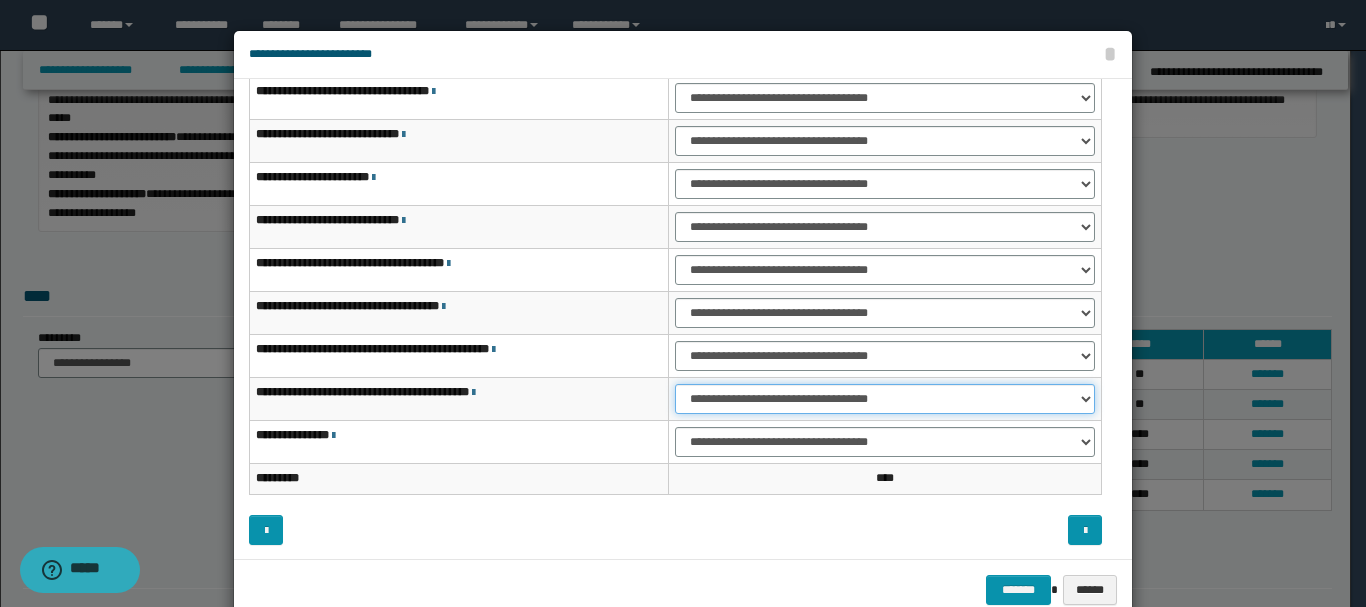 select on "***" 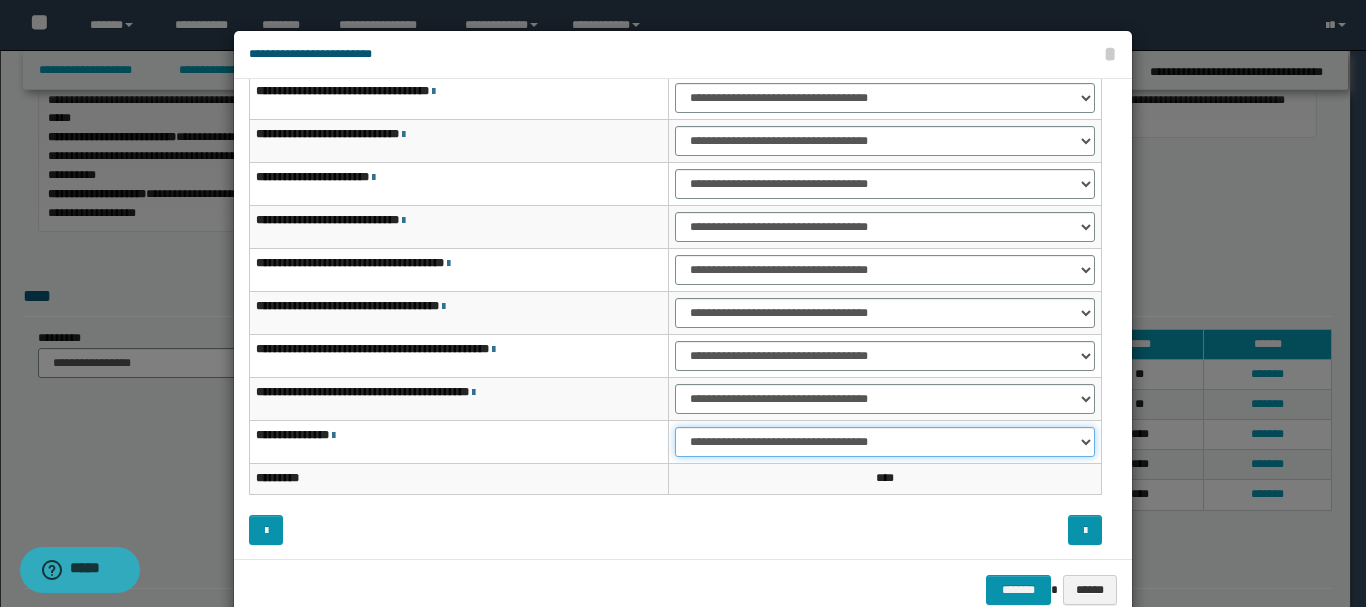 click on "**********" at bounding box center (885, 442) 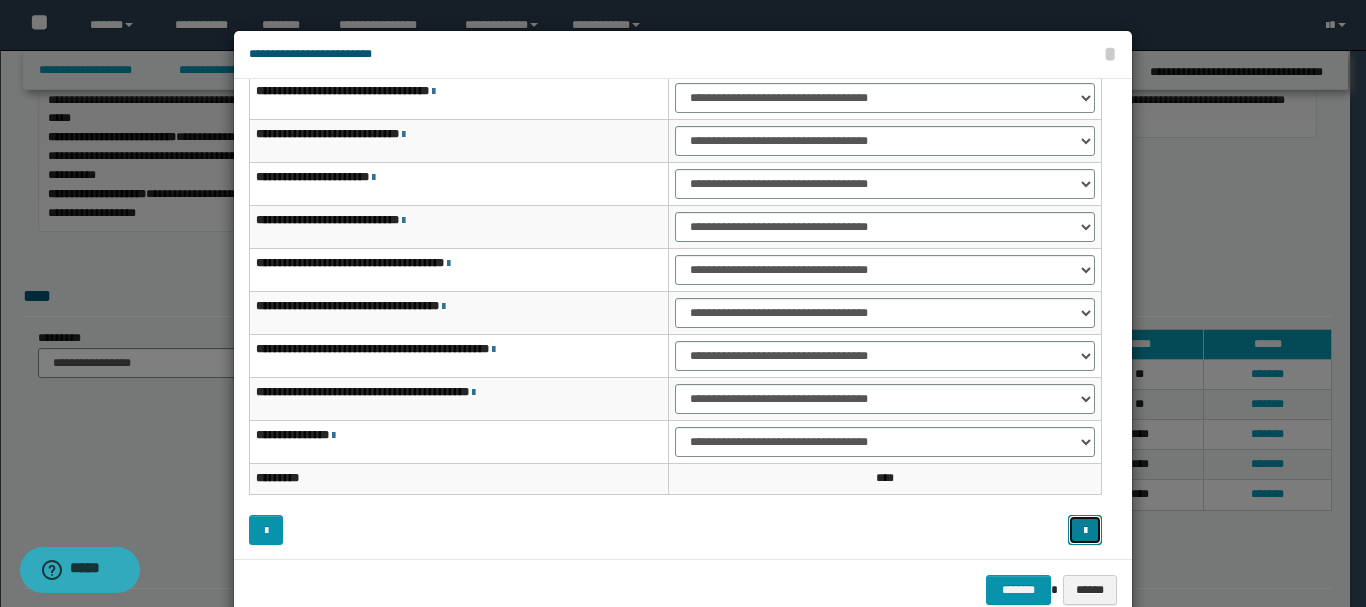 click at bounding box center (1085, 531) 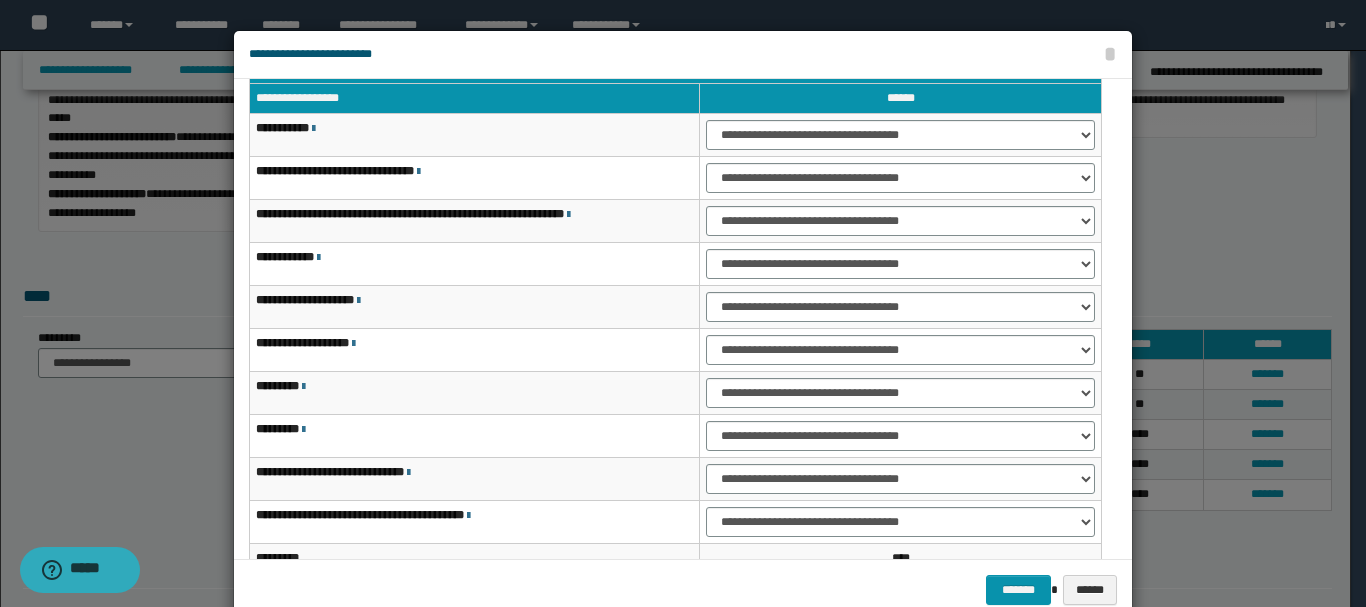 scroll, scrollTop: 0, scrollLeft: 0, axis: both 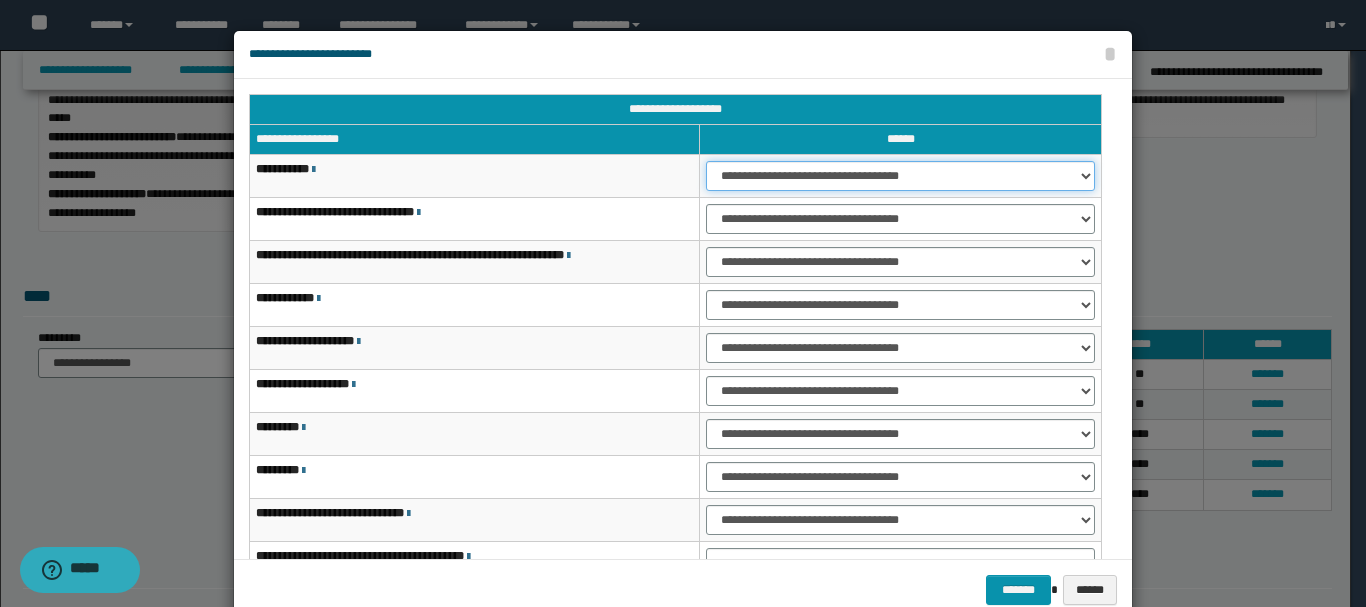 click on "**********" at bounding box center [900, 176] 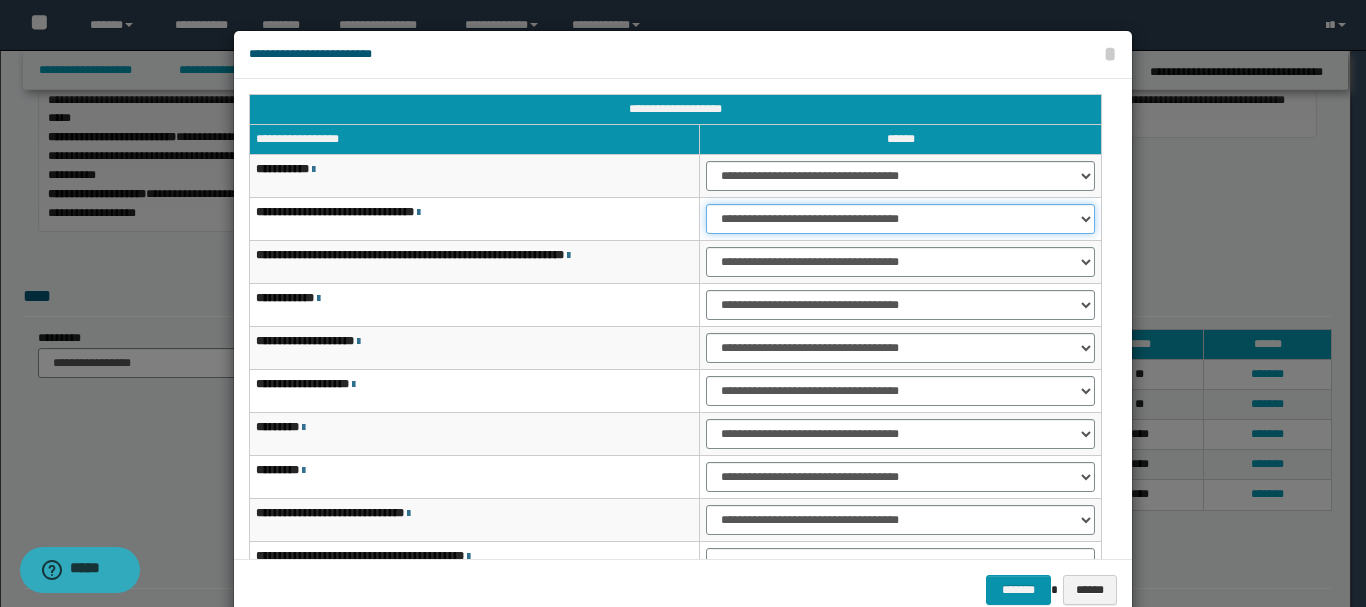 click on "**********" at bounding box center (900, 219) 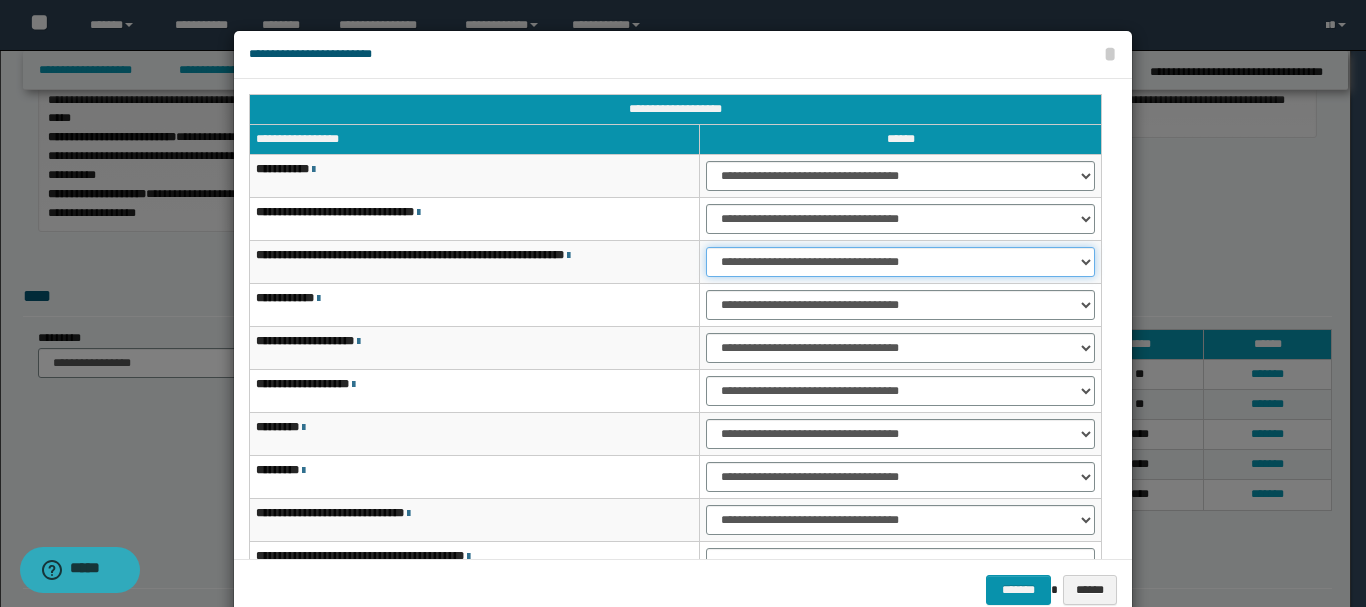 click on "**********" at bounding box center (900, 262) 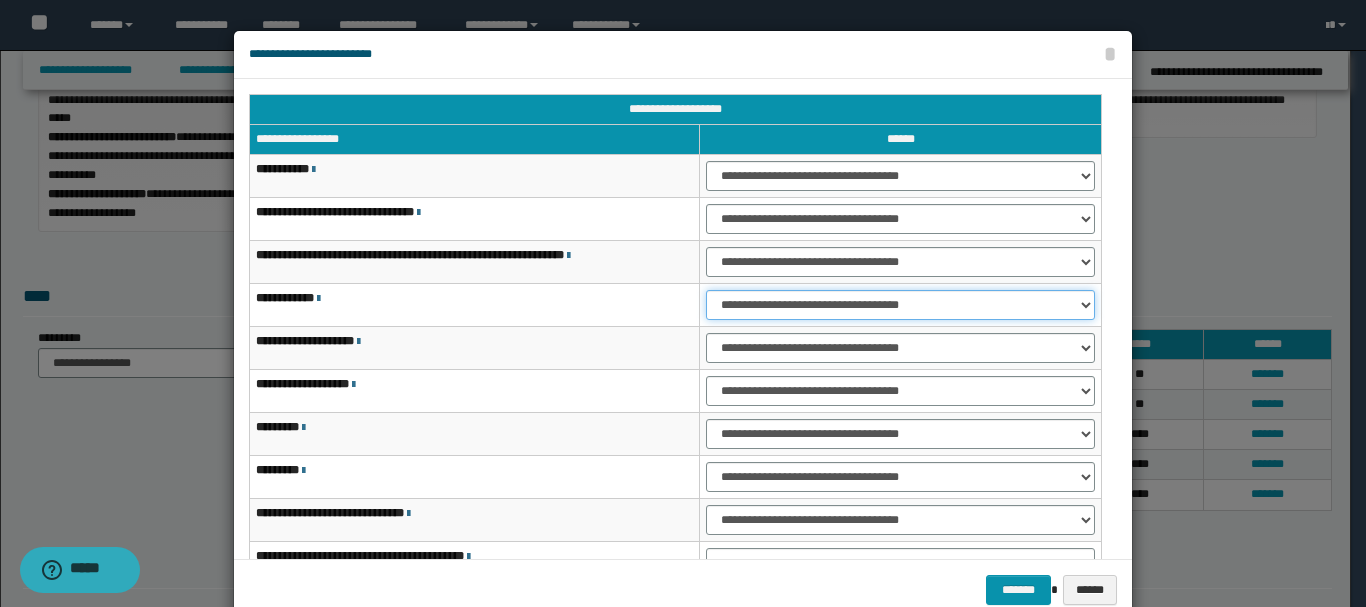 click on "**********" at bounding box center (900, 305) 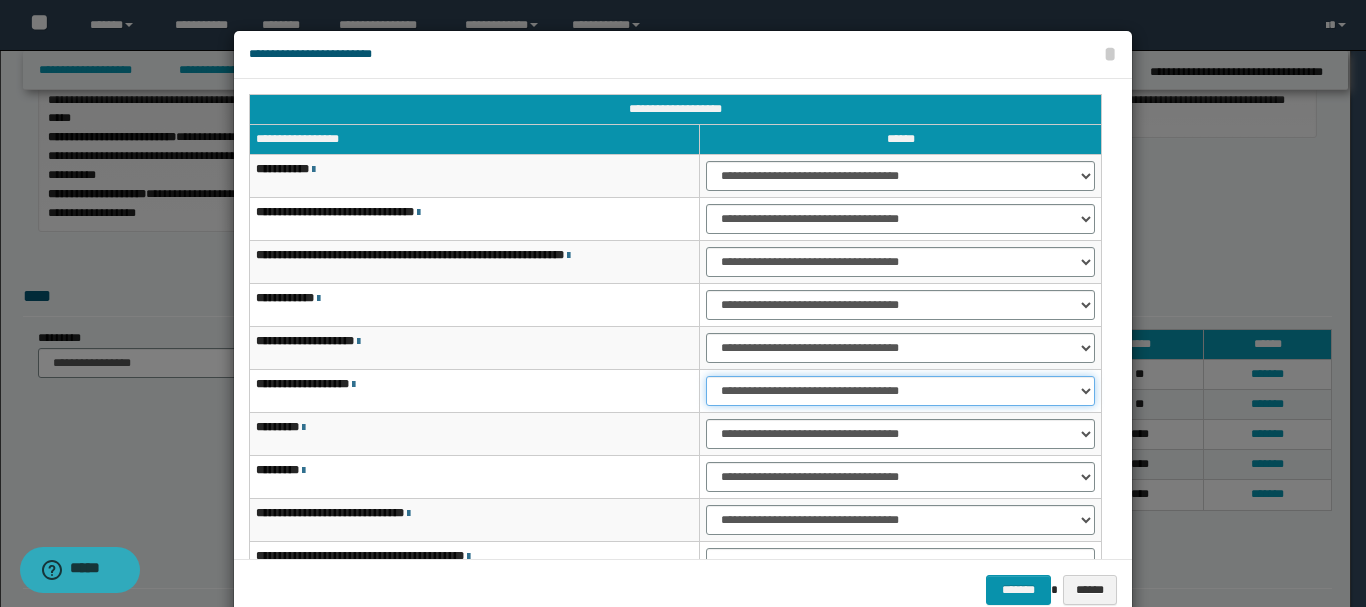 click on "**********" at bounding box center [900, 391] 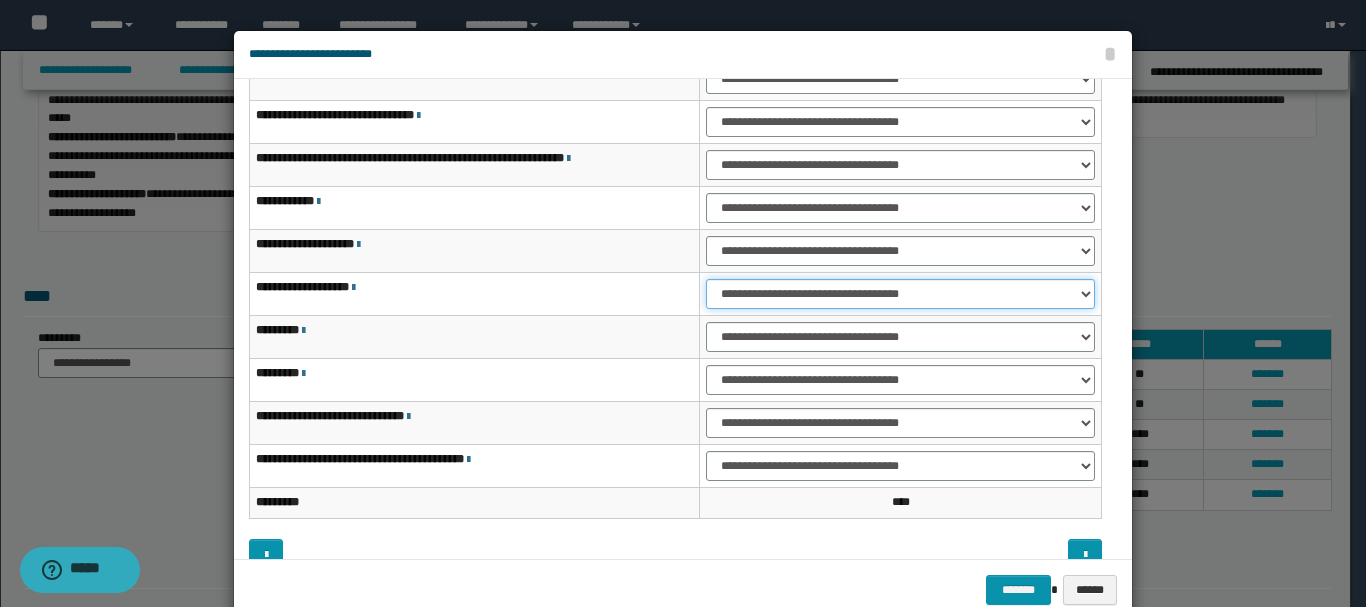scroll, scrollTop: 121, scrollLeft: 0, axis: vertical 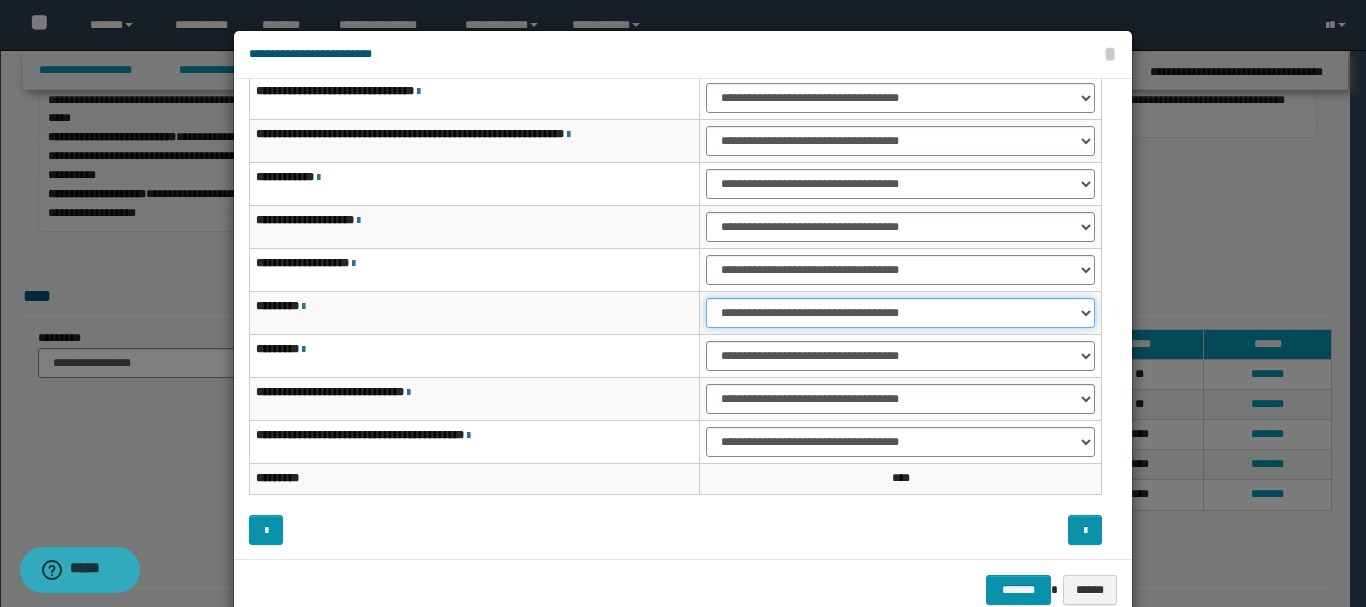 click on "**********" at bounding box center [900, 313] 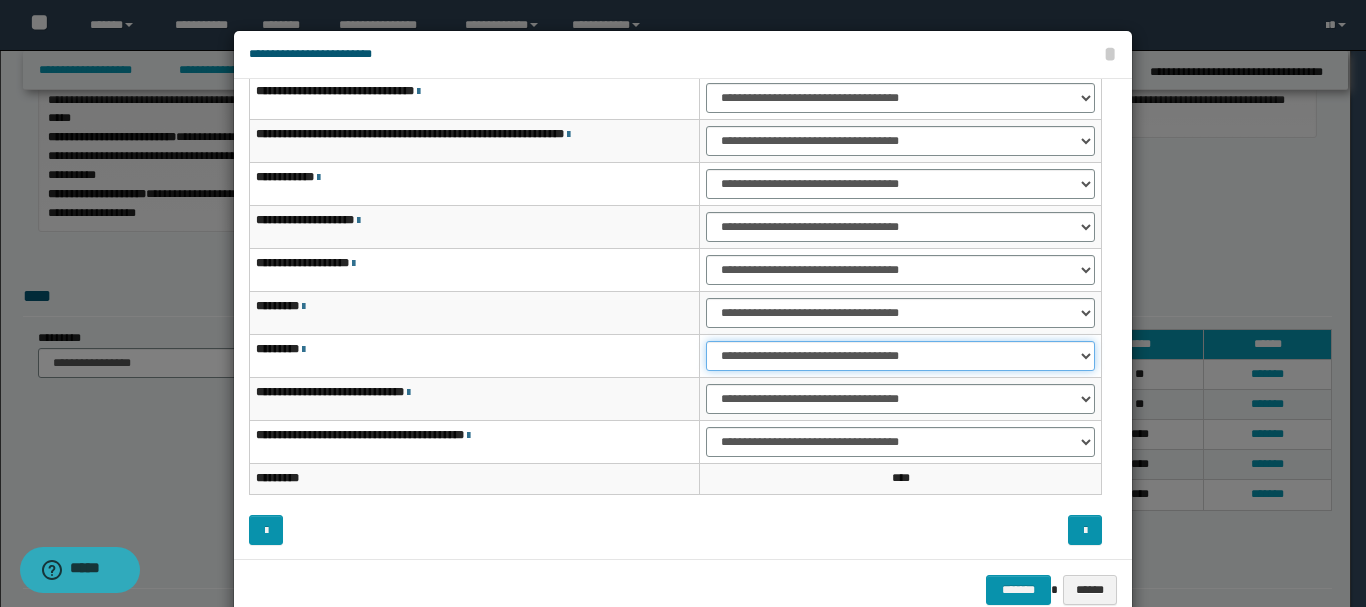 click on "**********" at bounding box center [900, 356] 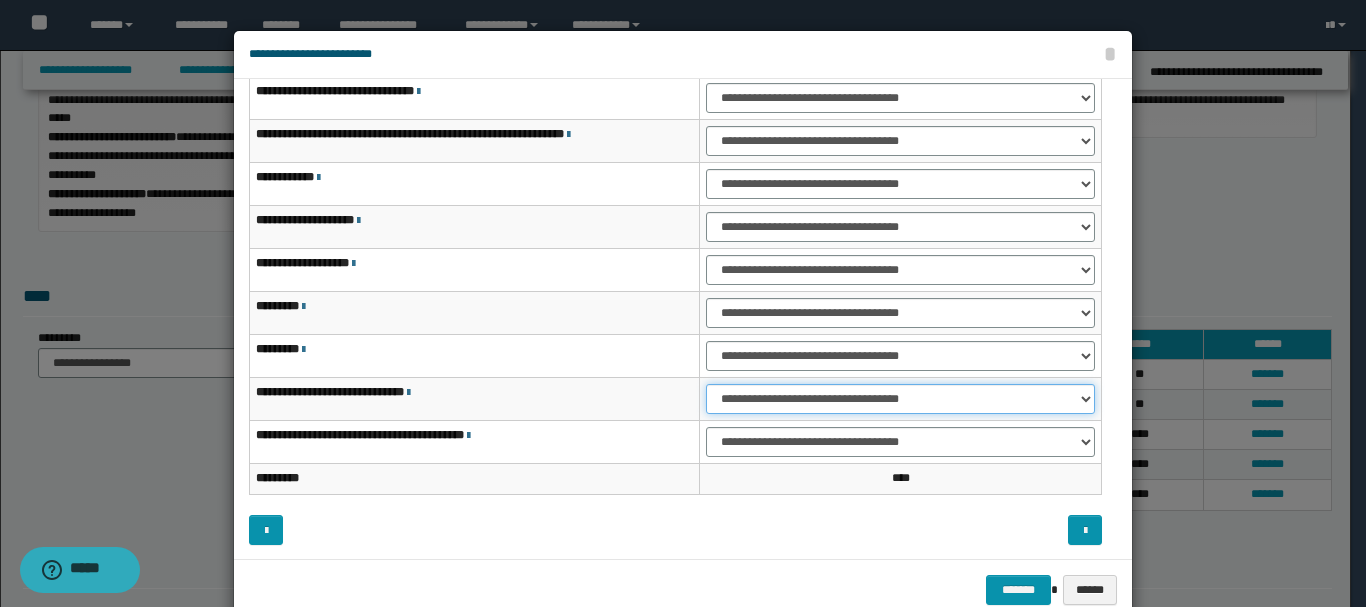 click on "**********" at bounding box center (900, 399) 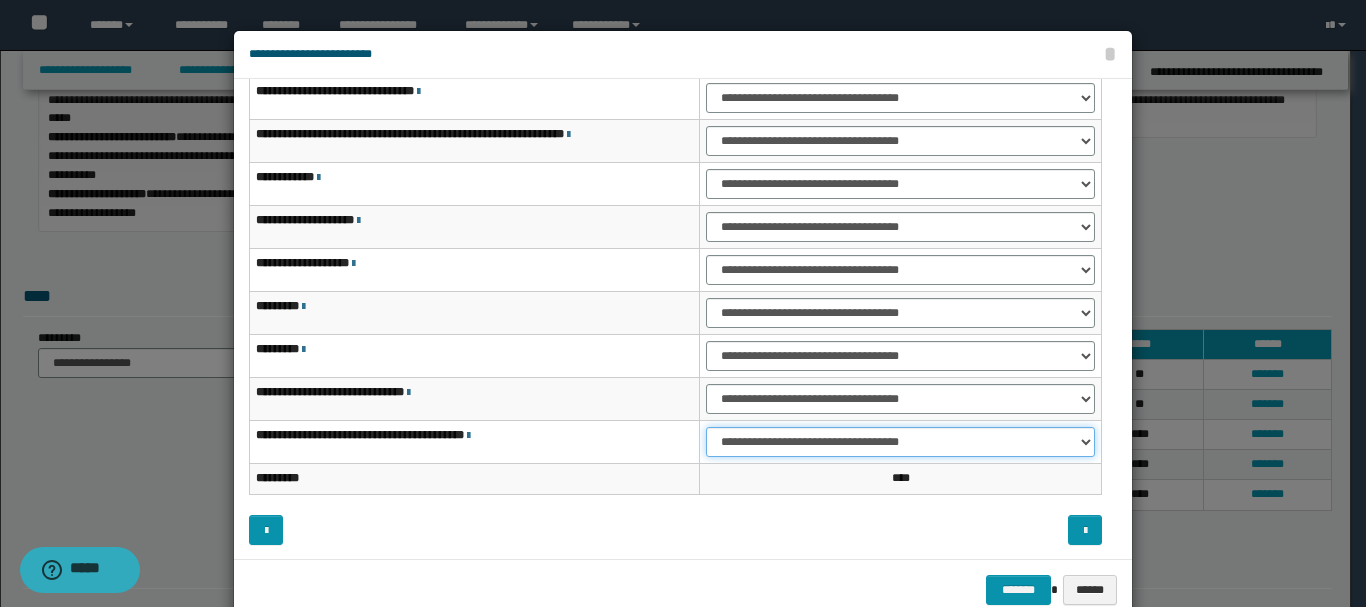 click on "**********" at bounding box center [900, 442] 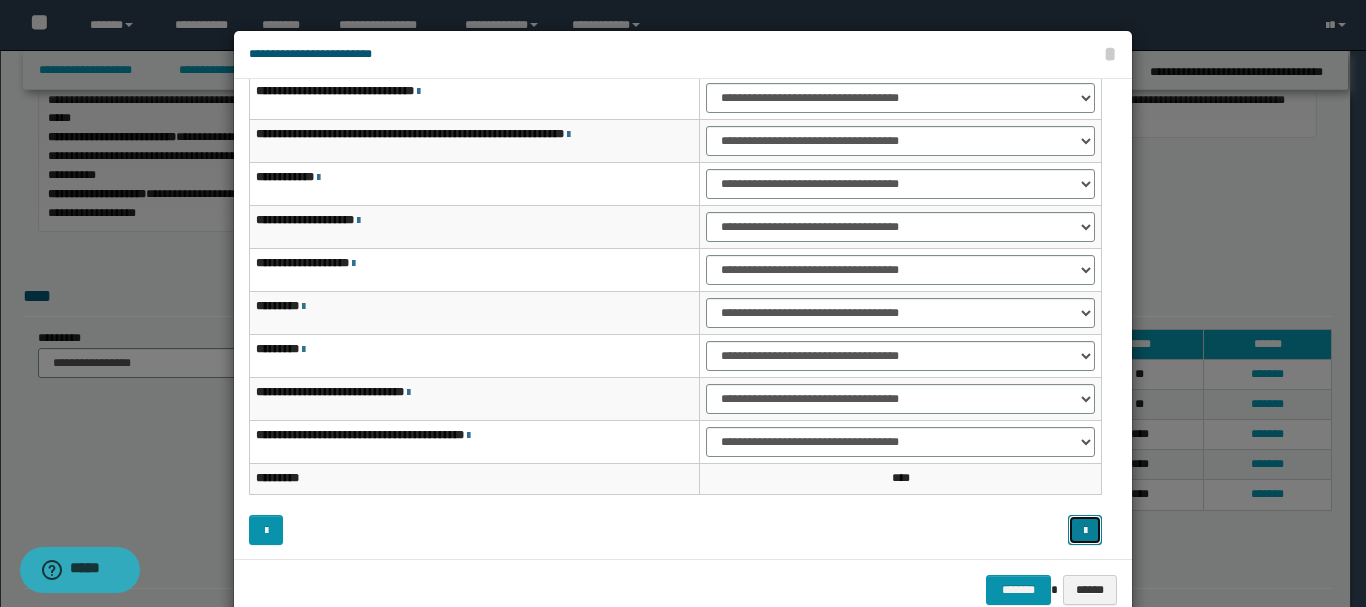 click at bounding box center [1085, 531] 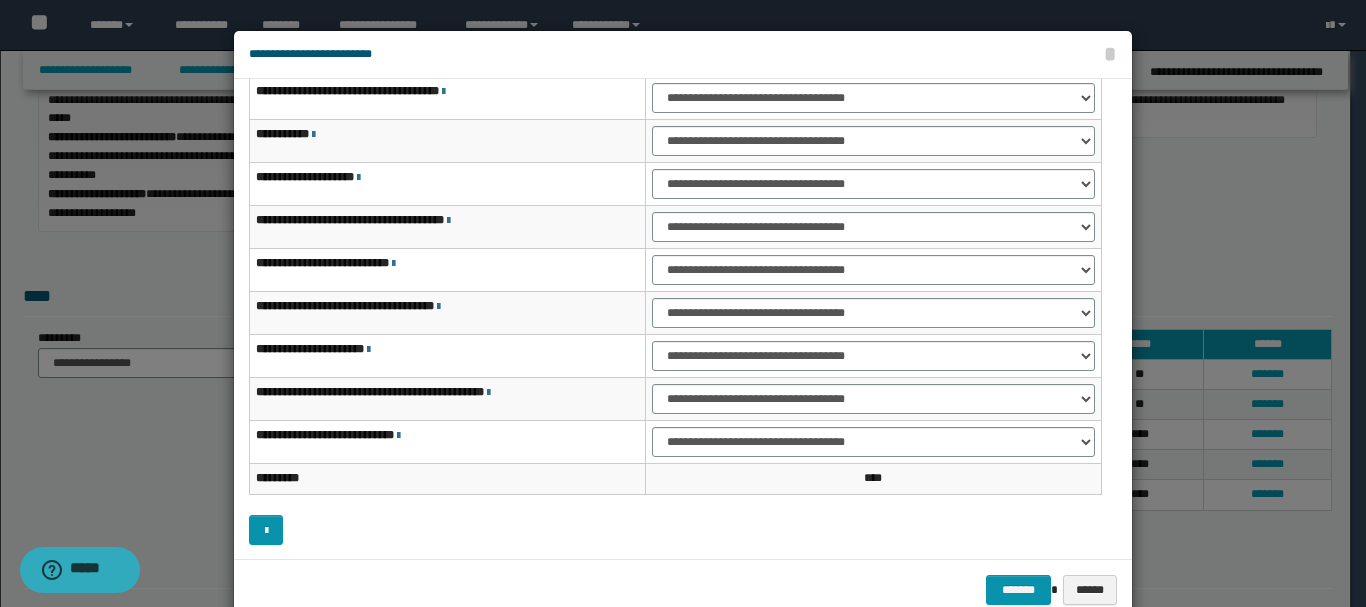 scroll, scrollTop: 0, scrollLeft: 0, axis: both 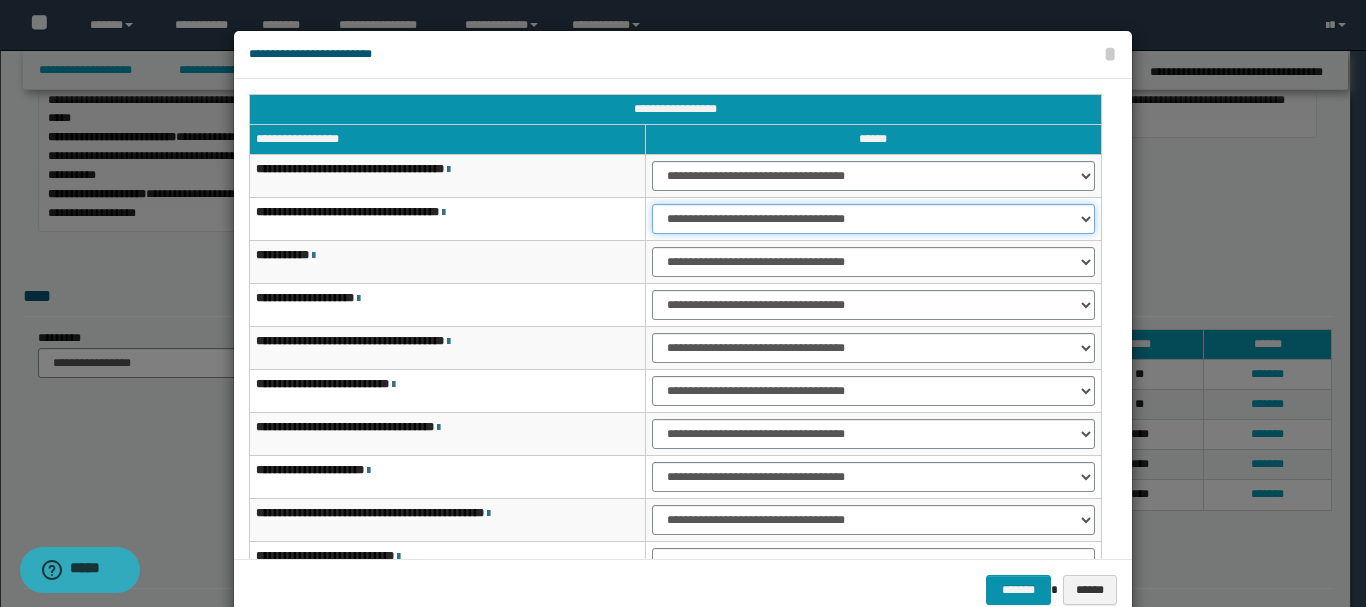click on "**********" at bounding box center [873, 219] 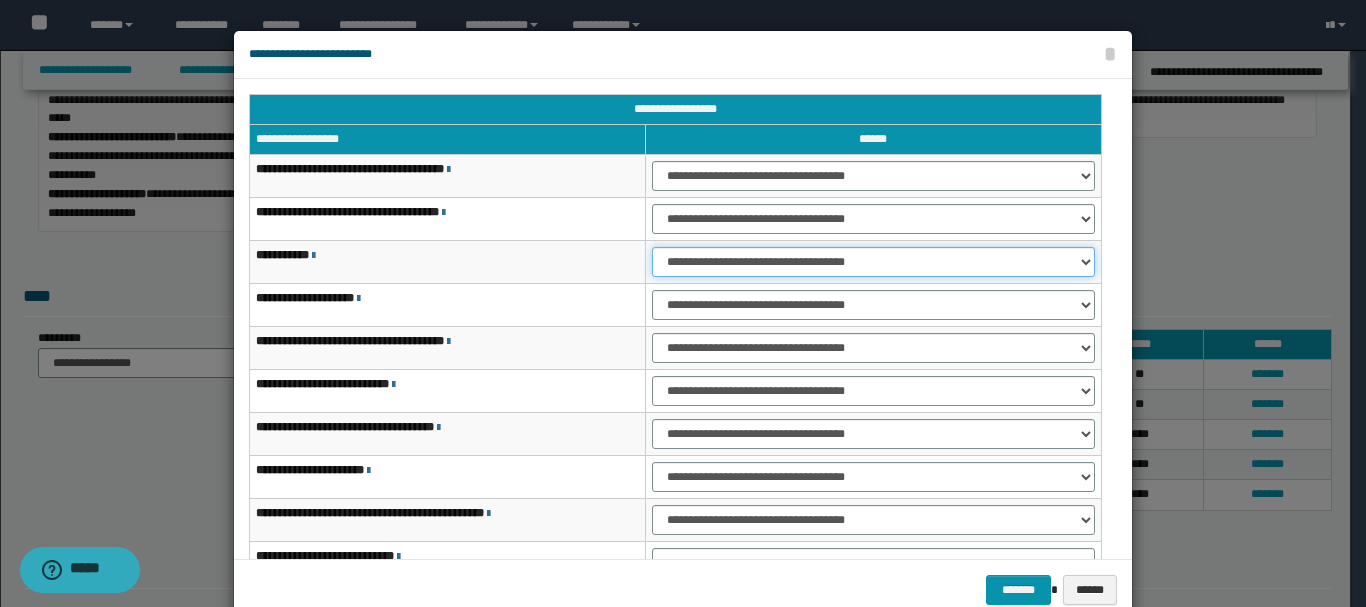 click on "**********" at bounding box center [873, 262] 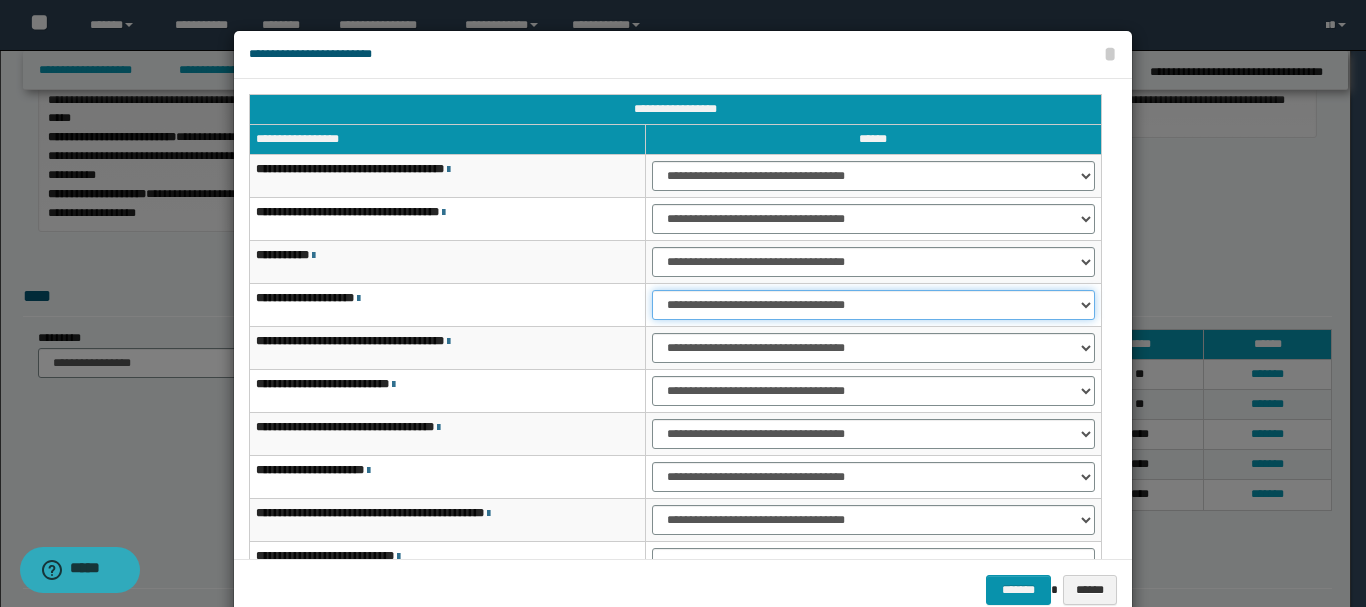 click on "**********" at bounding box center [873, 305] 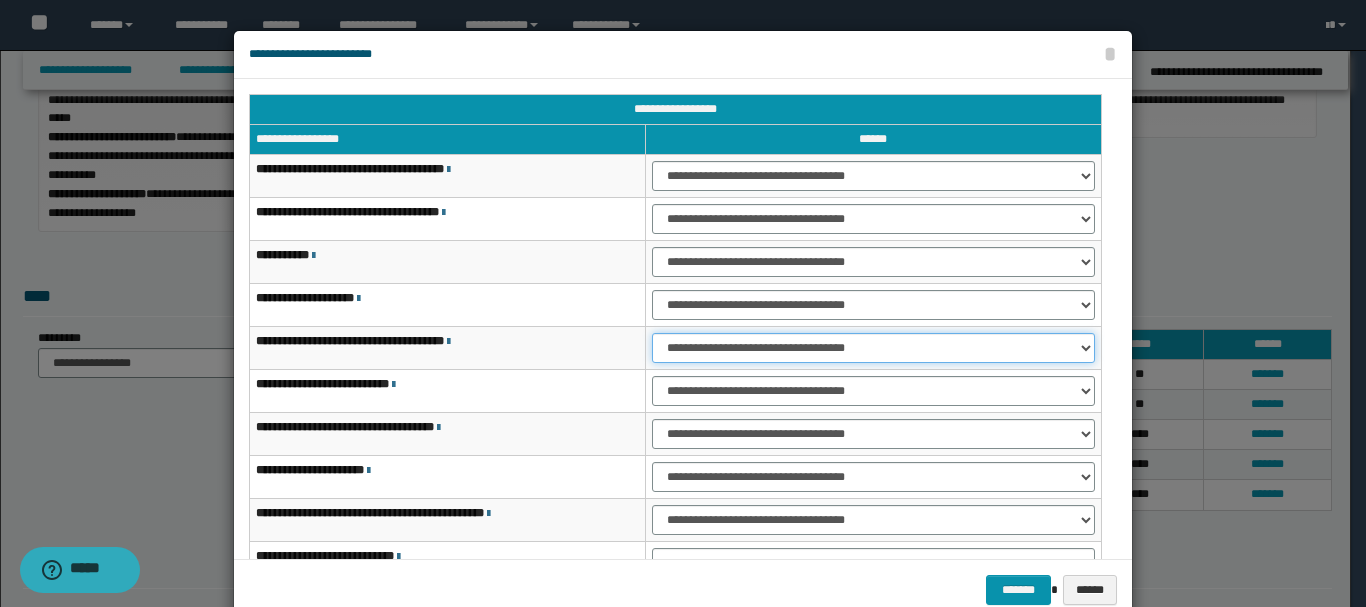 click on "**********" at bounding box center [873, 348] 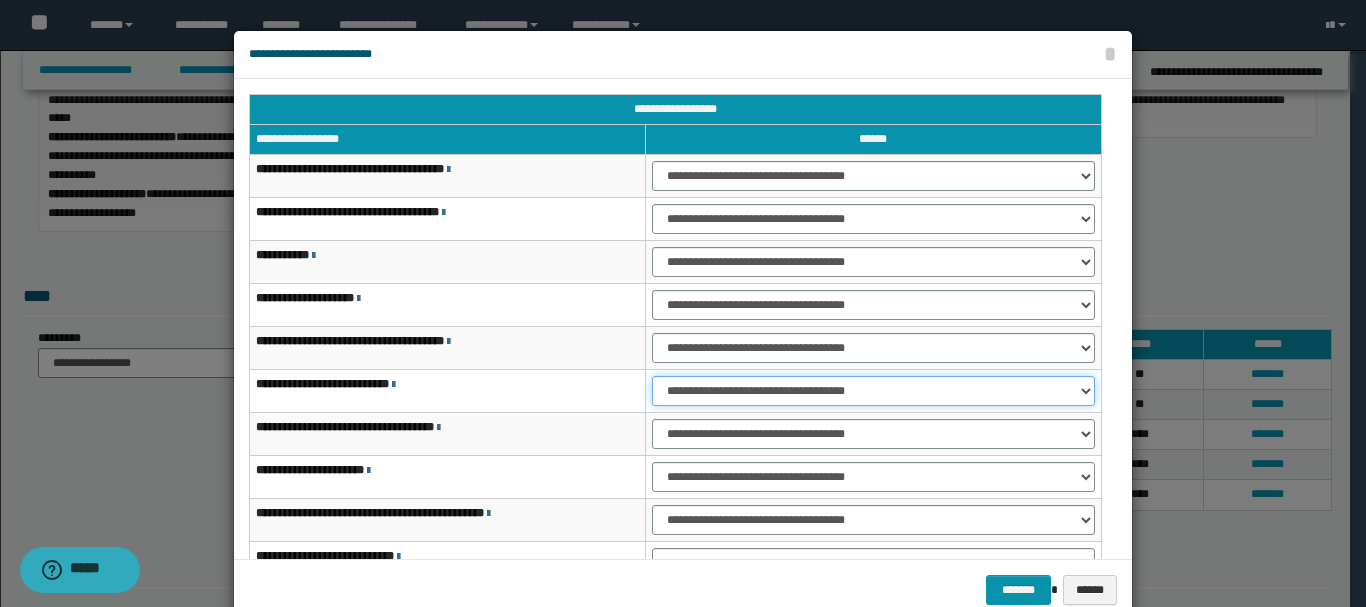 click on "**********" at bounding box center [873, 391] 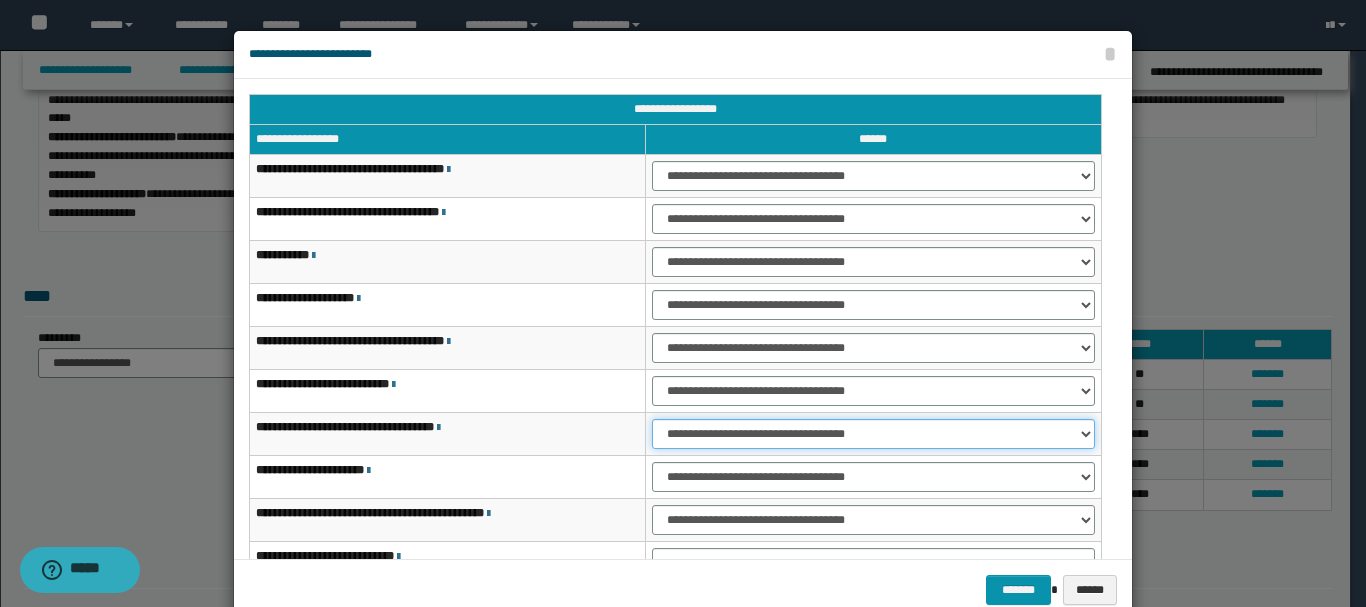 click on "**********" at bounding box center (873, 434) 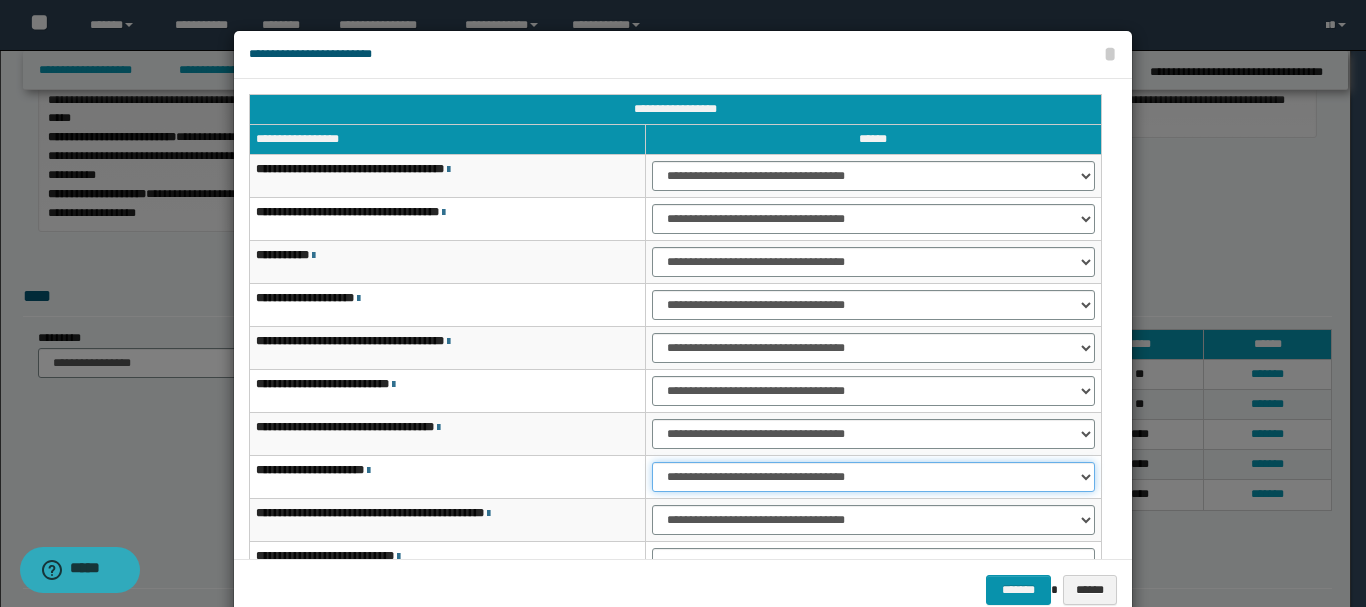 click on "**********" at bounding box center (873, 477) 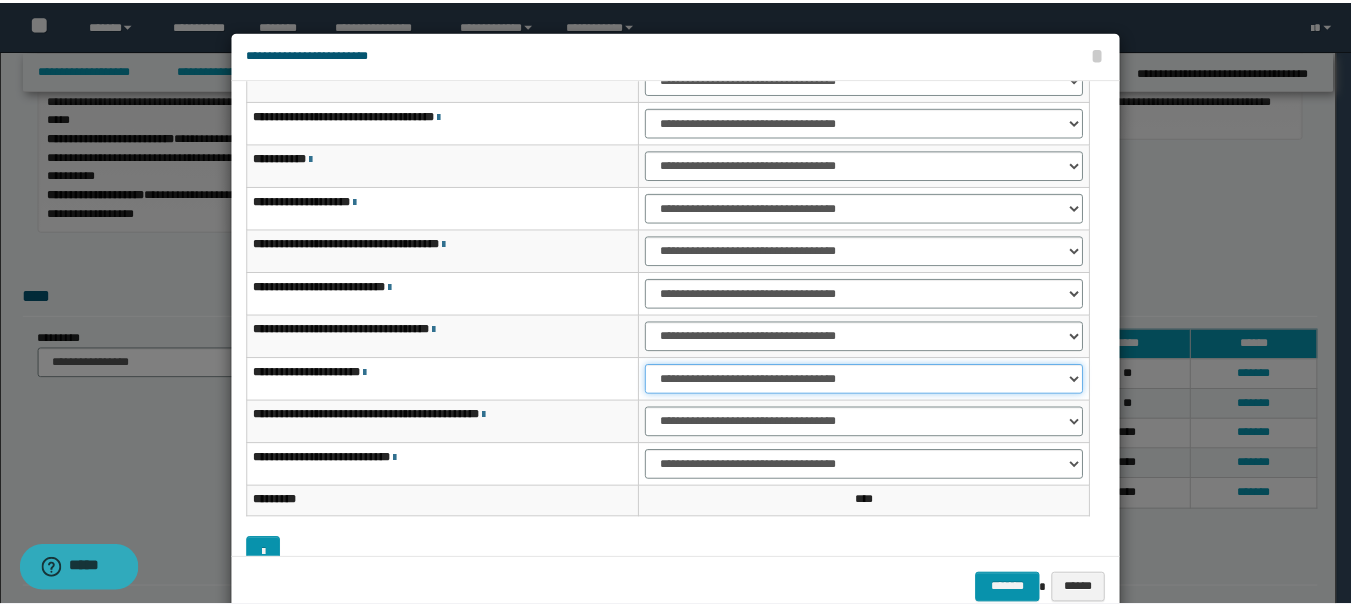 scroll, scrollTop: 121, scrollLeft: 0, axis: vertical 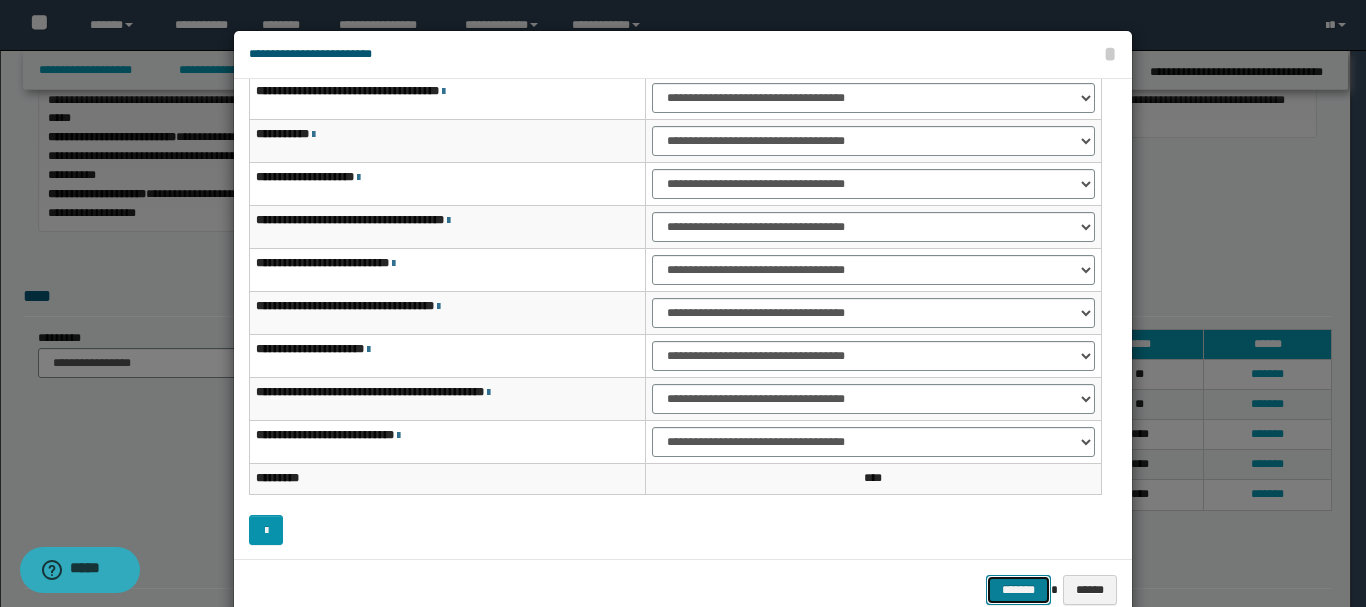 click on "*******" at bounding box center [1018, 590] 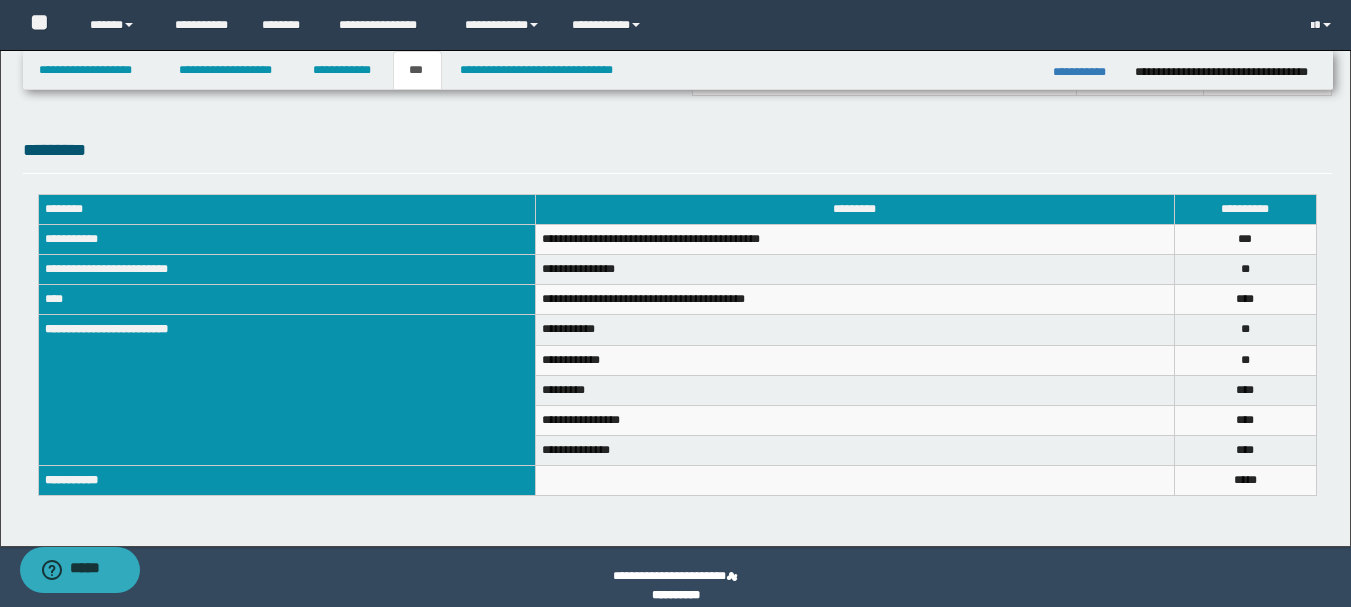 scroll, scrollTop: 681, scrollLeft: 0, axis: vertical 